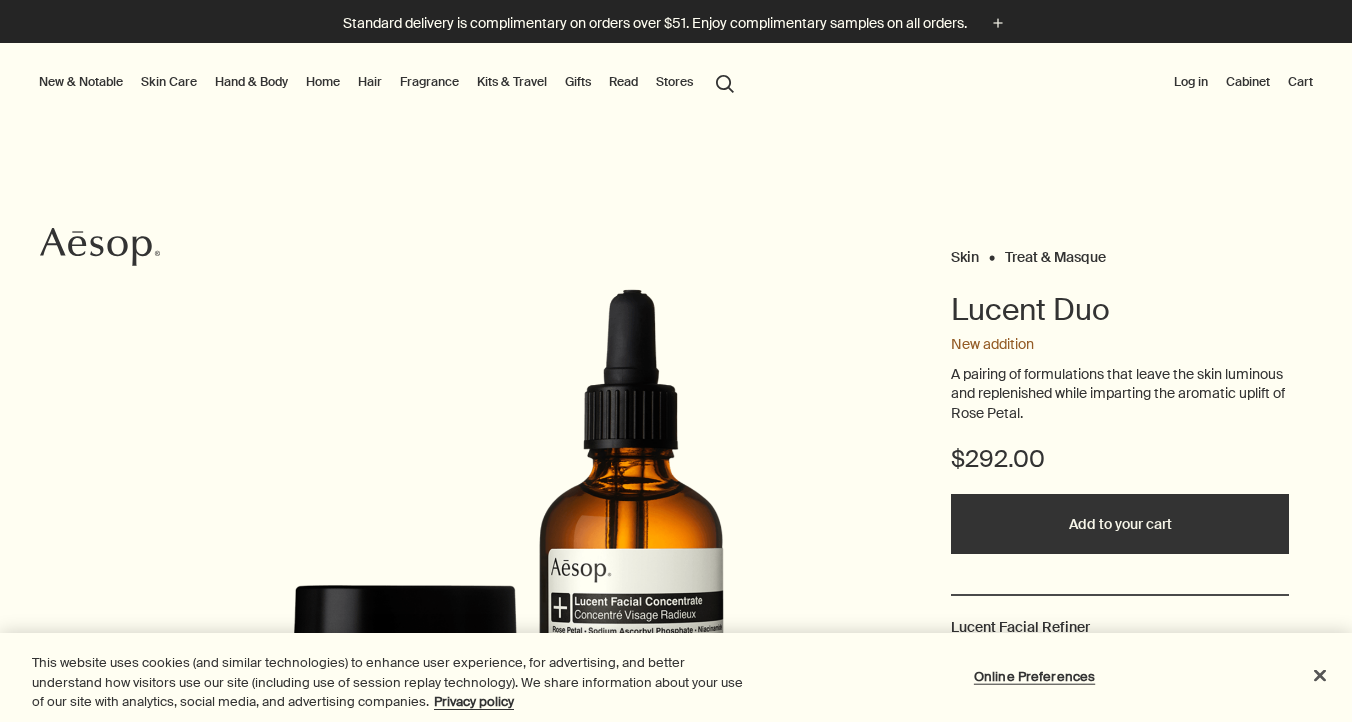 scroll, scrollTop: 0, scrollLeft: 0, axis: both 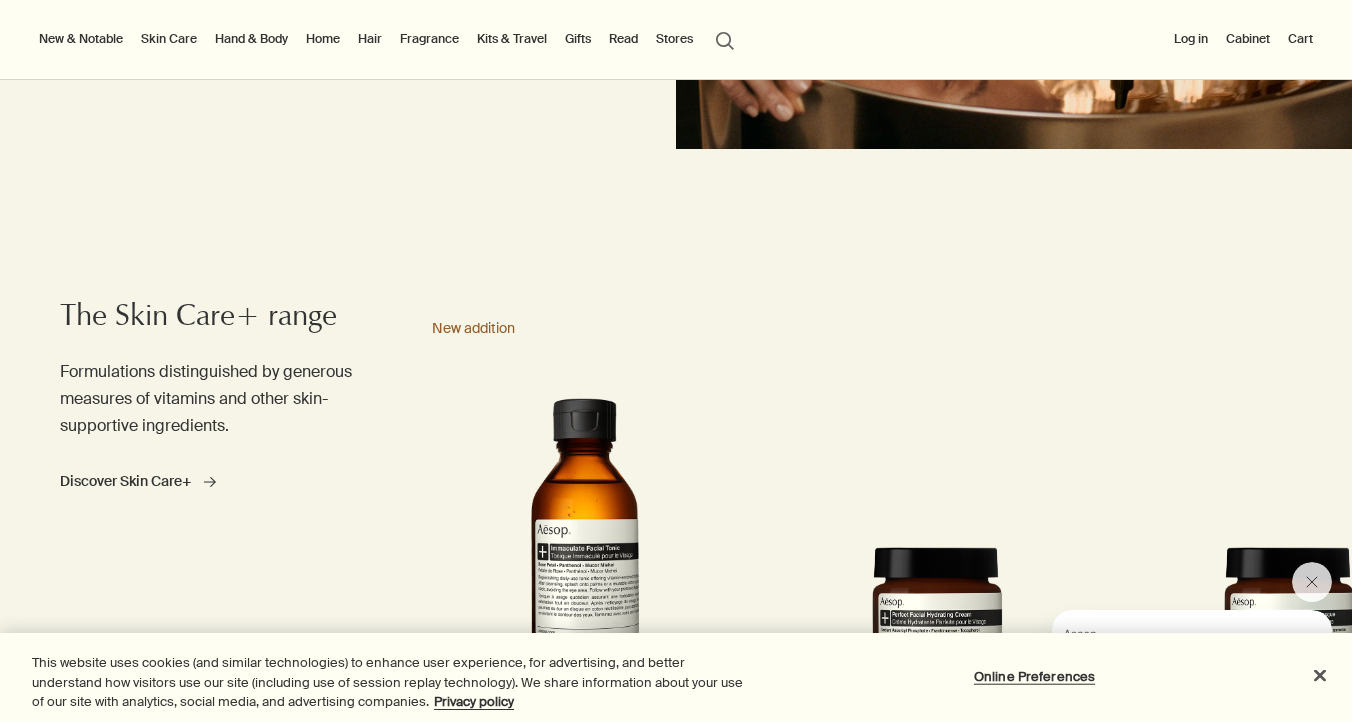 click on "Skin Care" at bounding box center [169, 39] 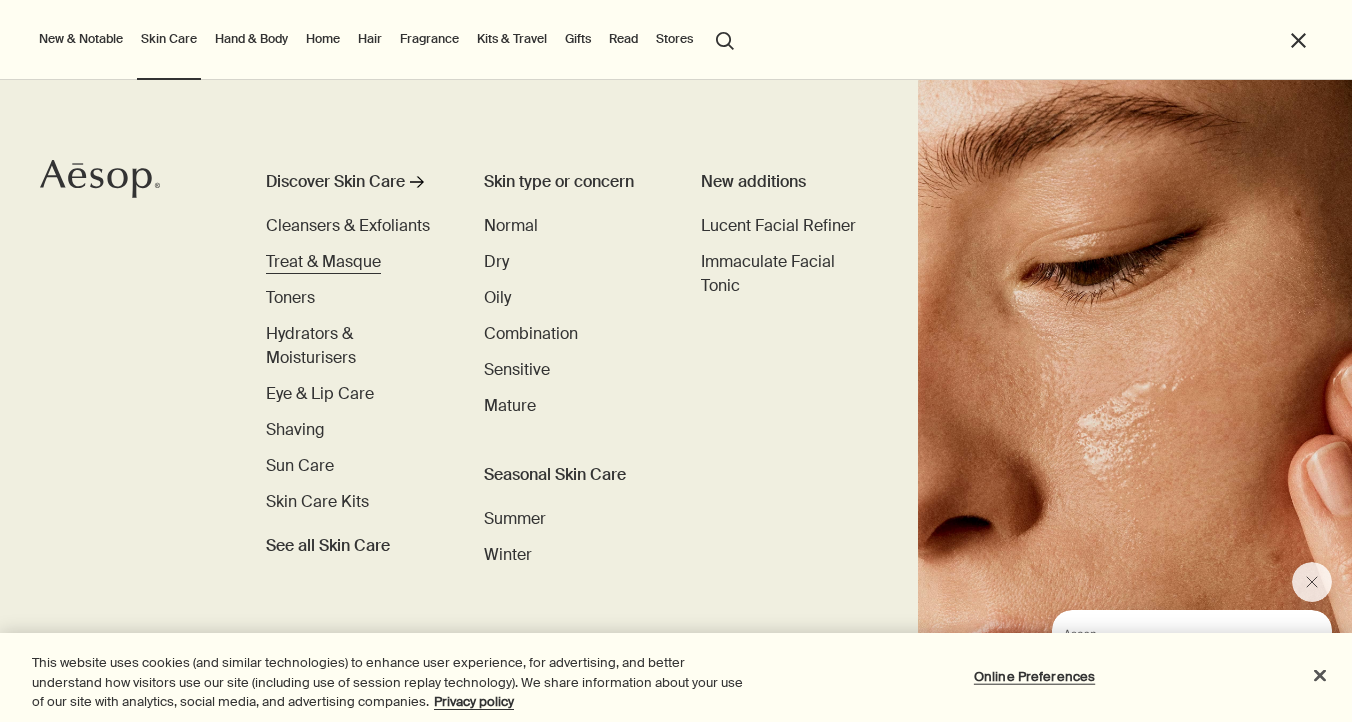 click on "Treat & Masque" at bounding box center [323, 261] 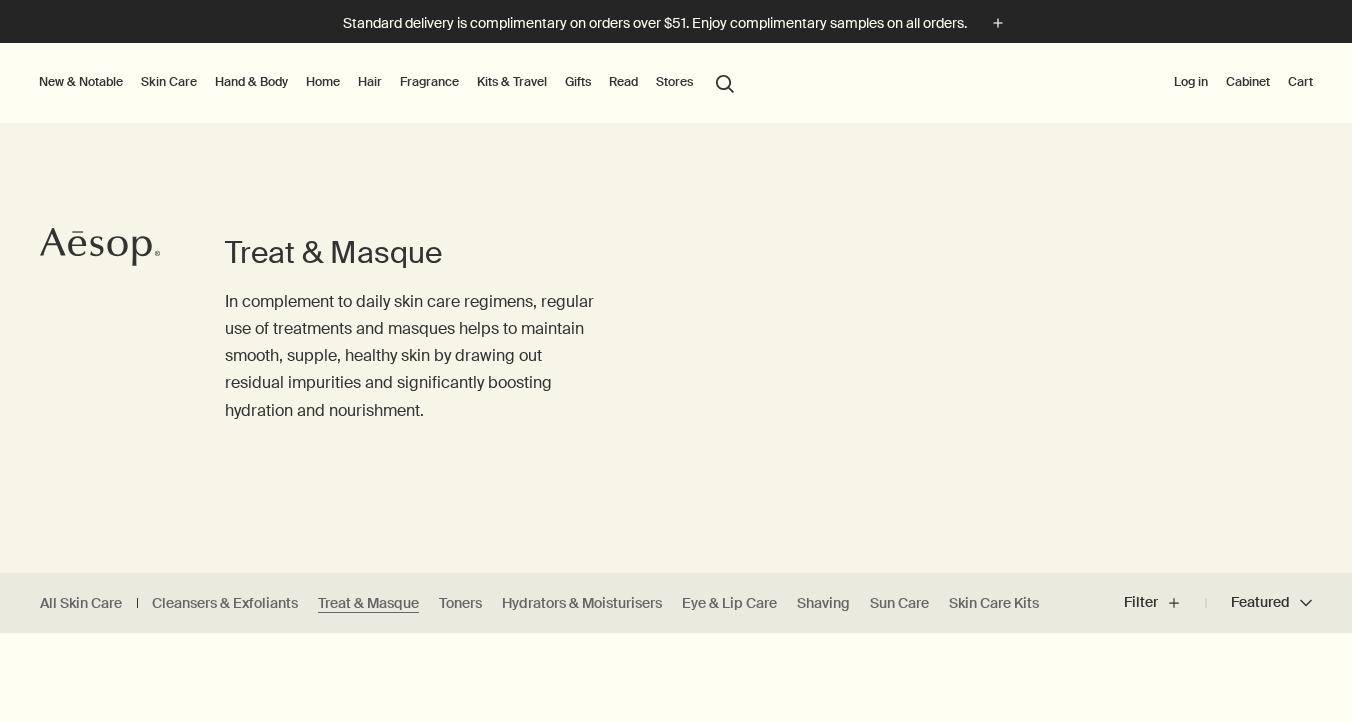scroll, scrollTop: 0, scrollLeft: 0, axis: both 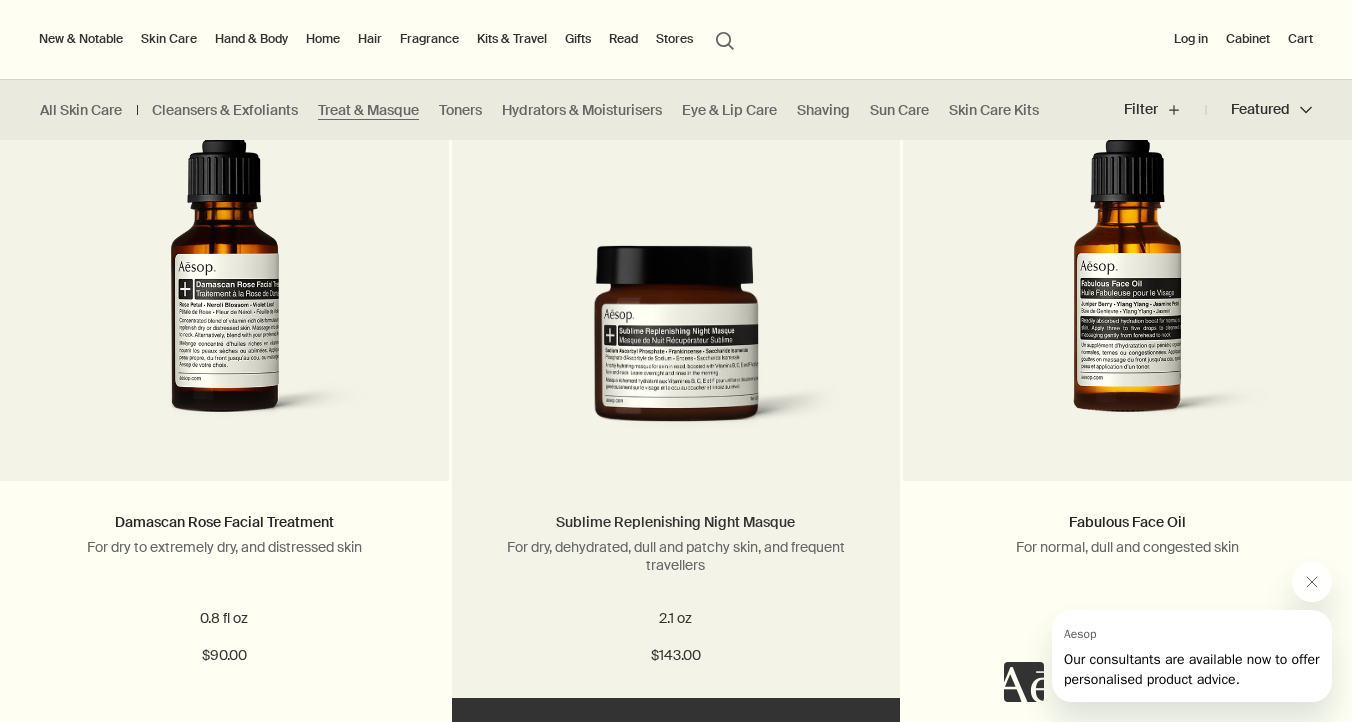 click on "Sublime Replenishing Night Masque" at bounding box center [675, 522] 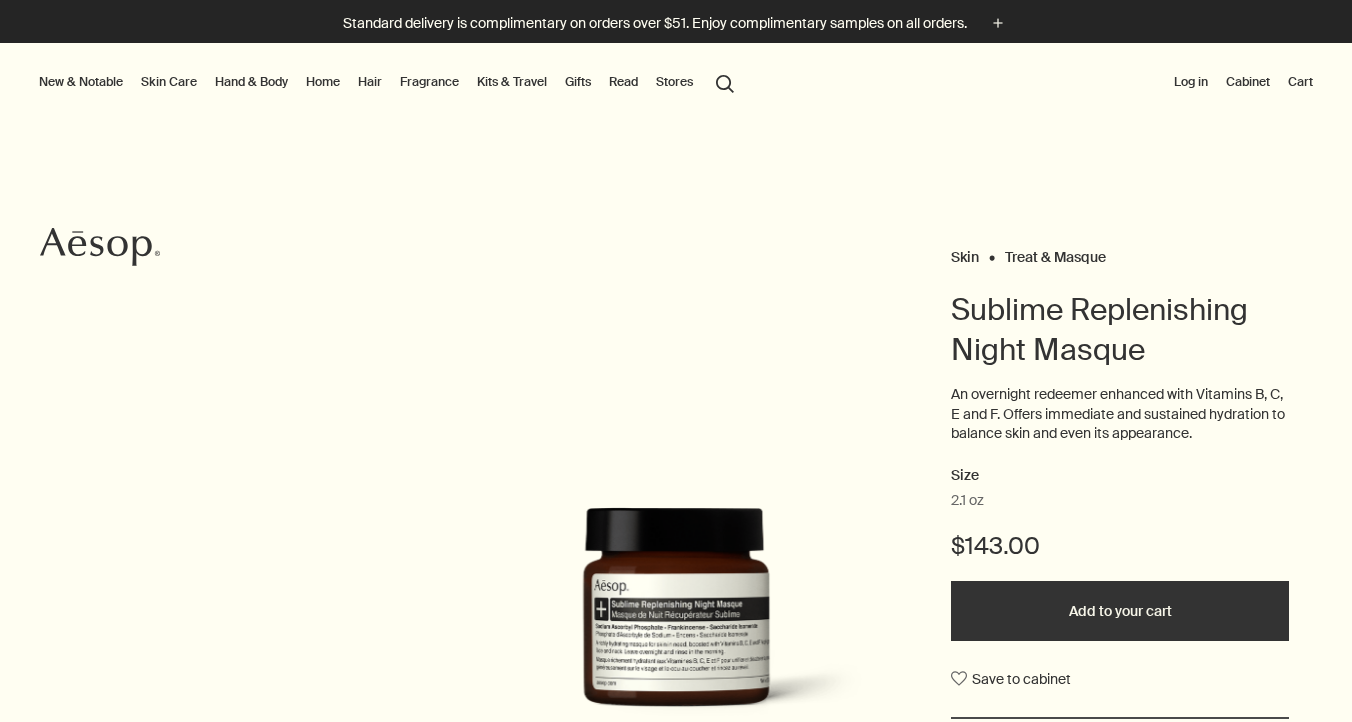 scroll, scrollTop: 0, scrollLeft: 0, axis: both 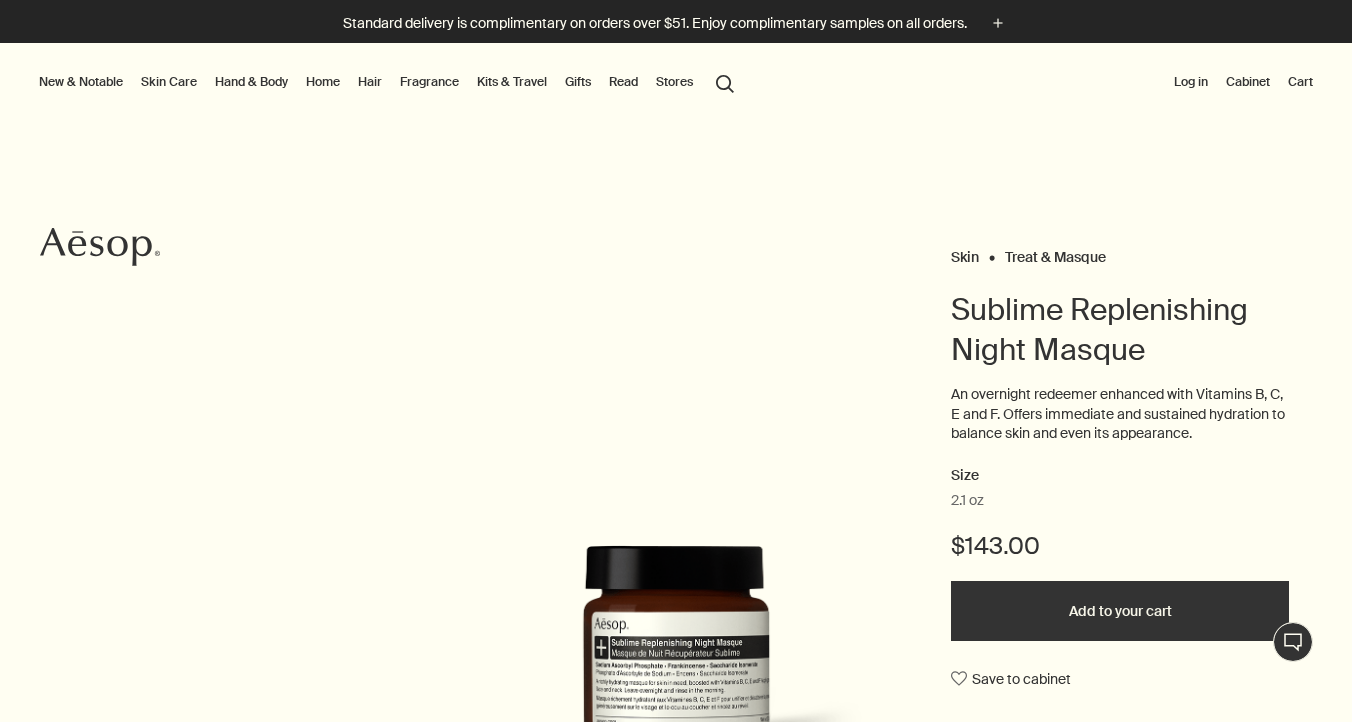 click on "Add to your cart" at bounding box center (1120, 611) 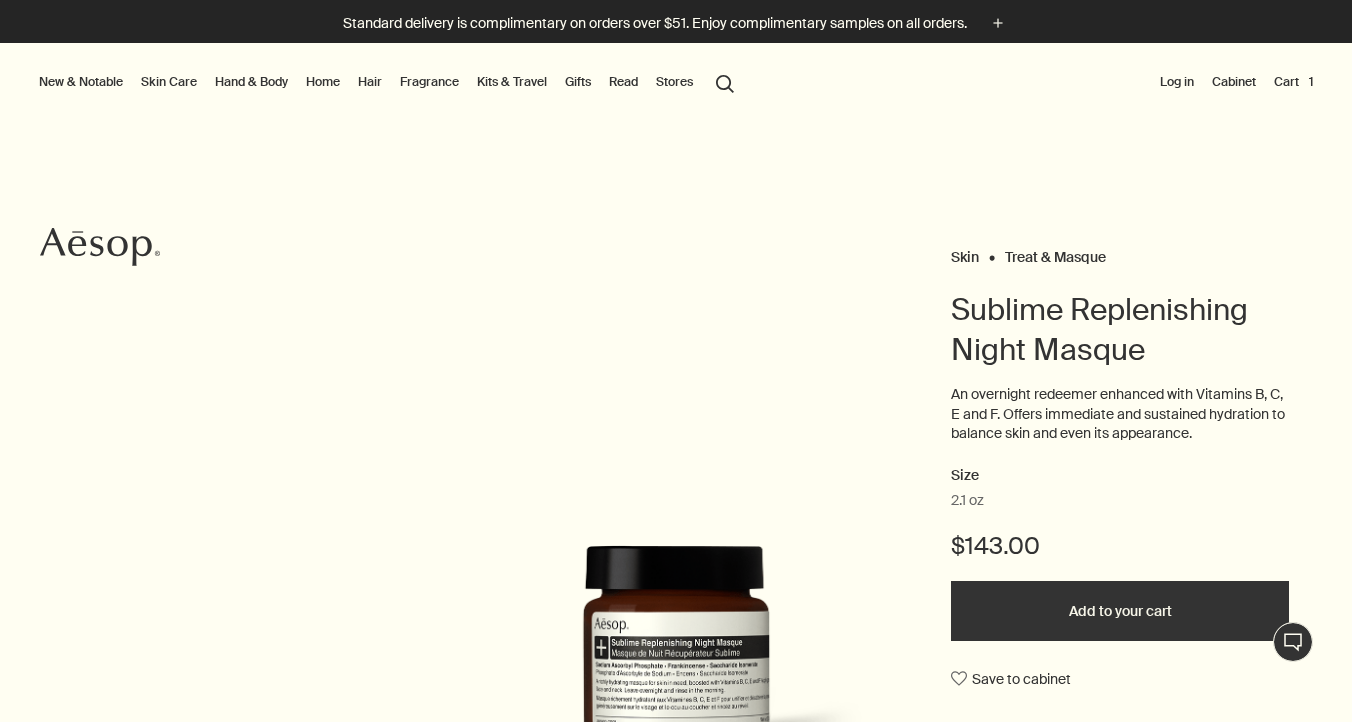 click on "Cart 1" at bounding box center [1293, 82] 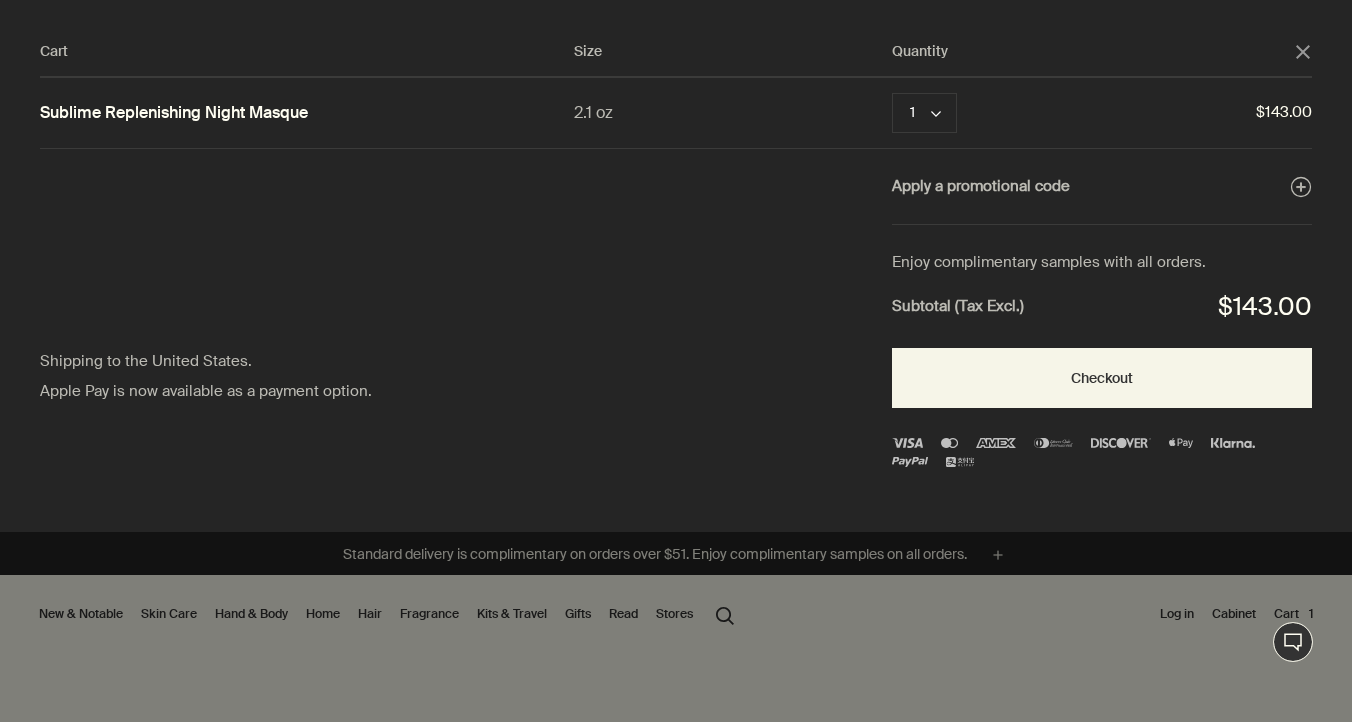 click at bounding box center [1303, 52] 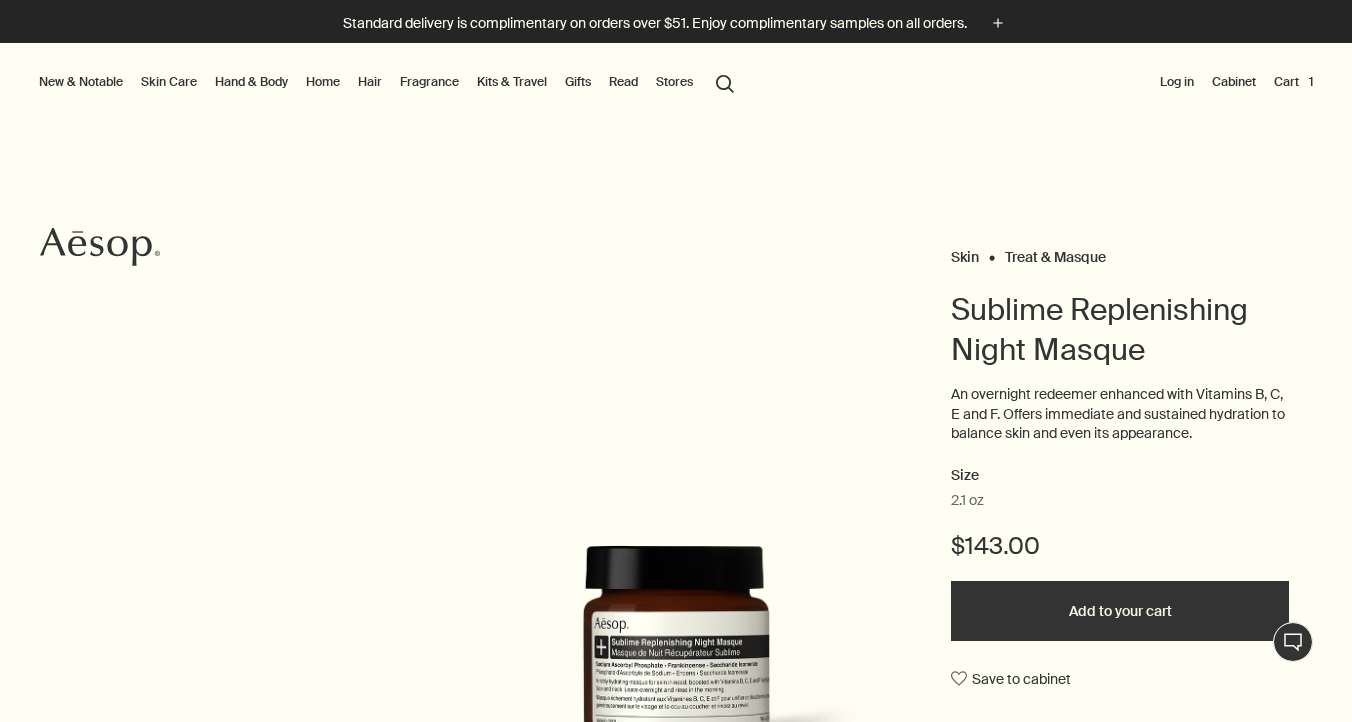 click on "Hair" at bounding box center [370, 82] 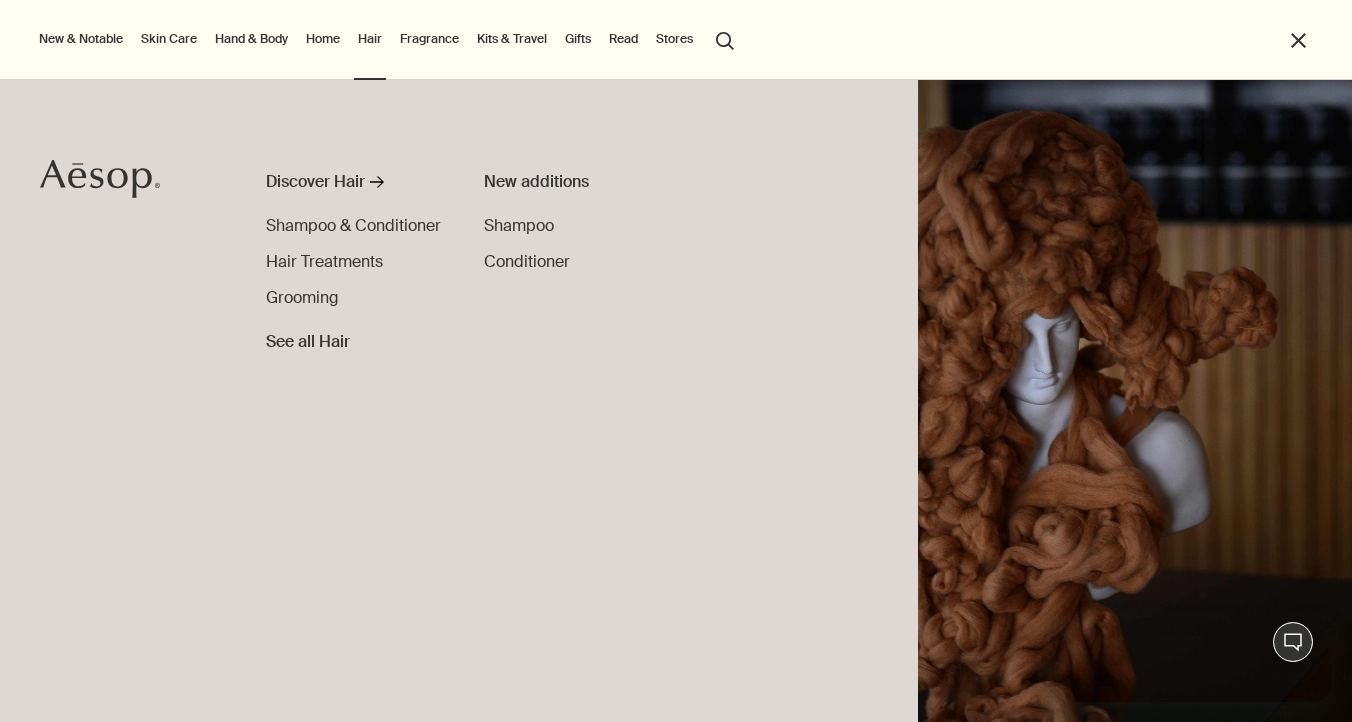 scroll, scrollTop: 0, scrollLeft: 0, axis: both 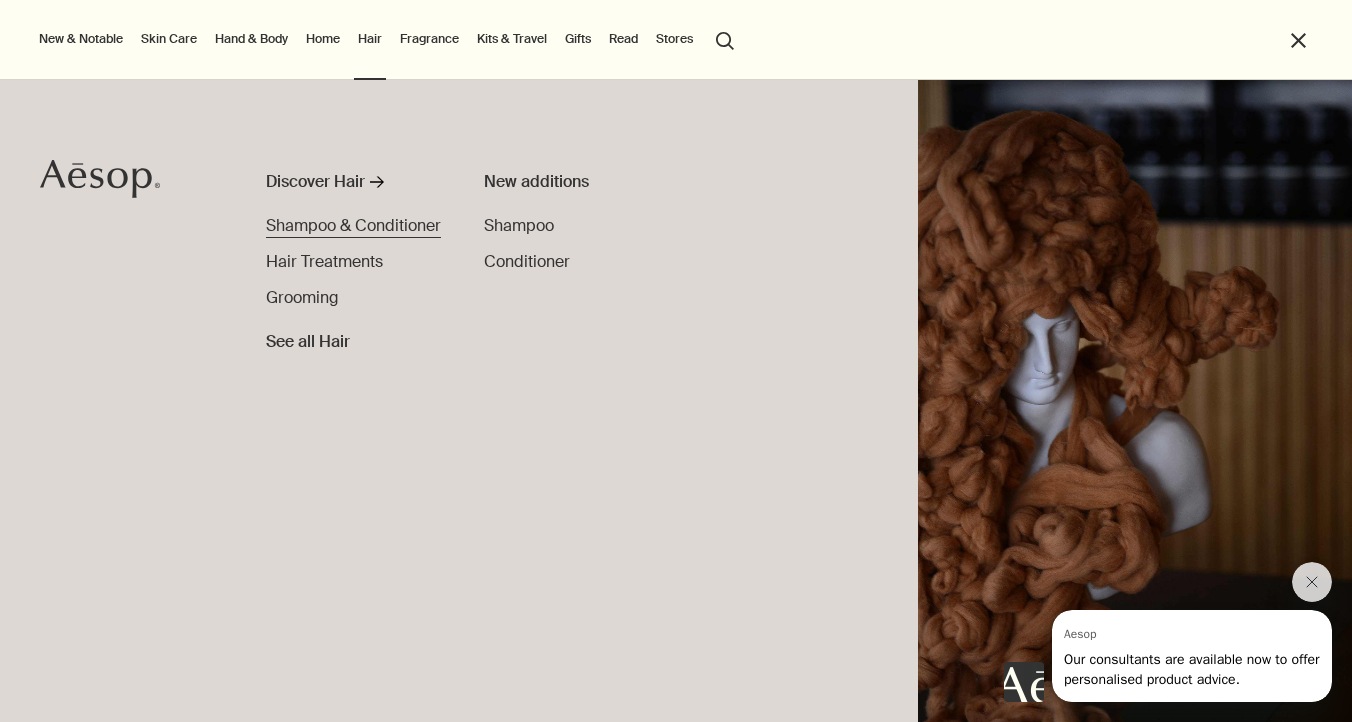 click on "Shampoo & Conditioner" at bounding box center [353, 225] 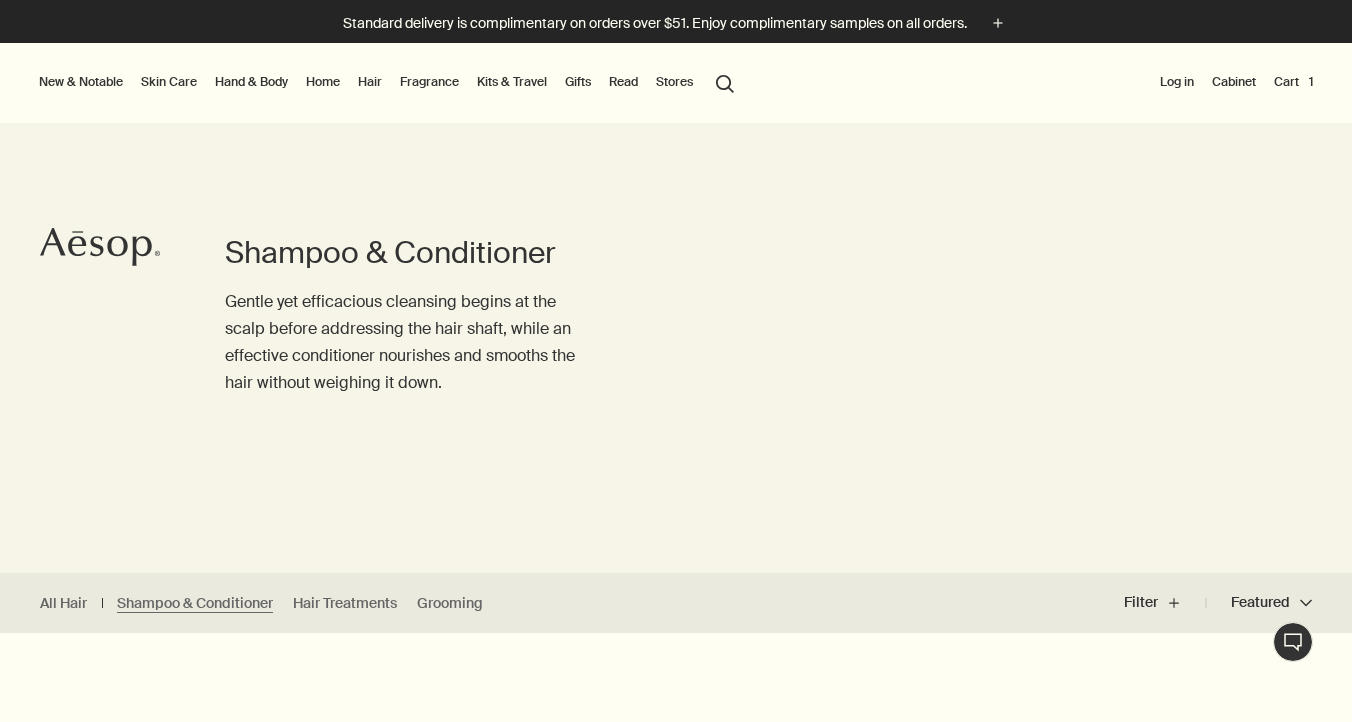 scroll, scrollTop: 0, scrollLeft: 0, axis: both 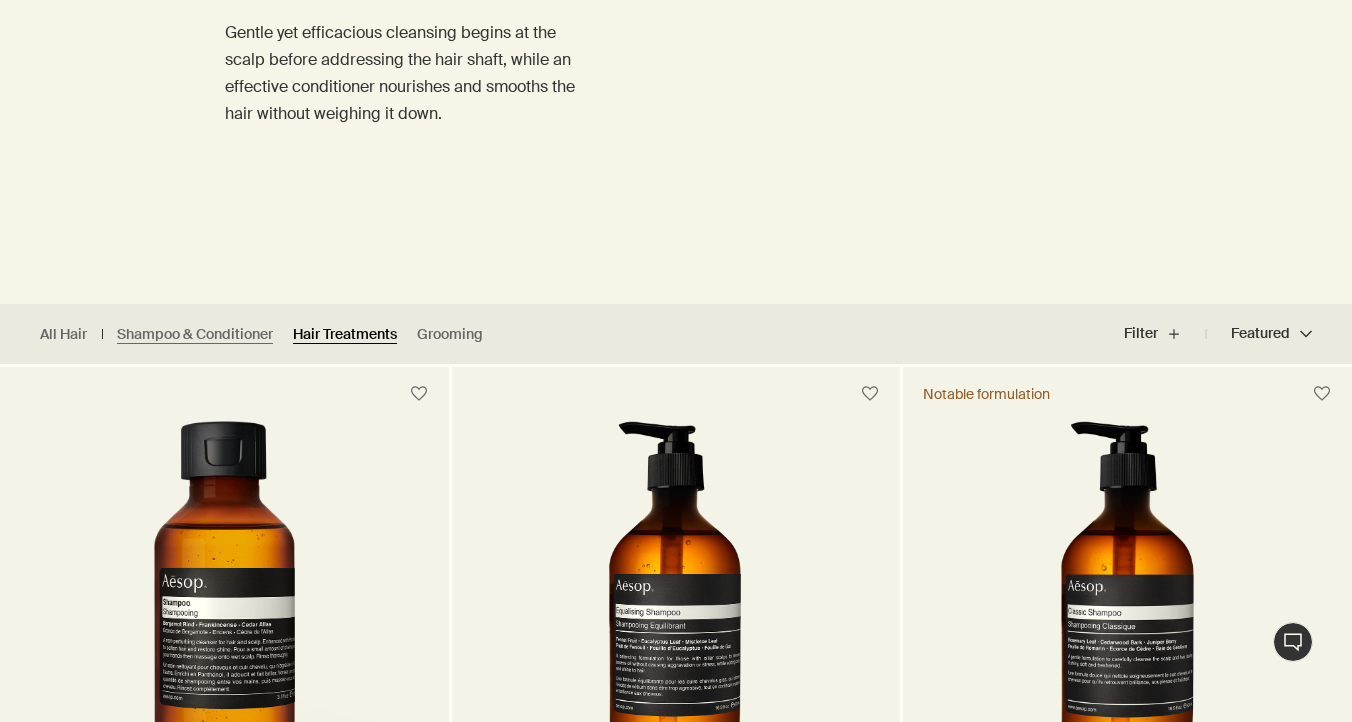 click on "Hair Treatments" at bounding box center [345, 334] 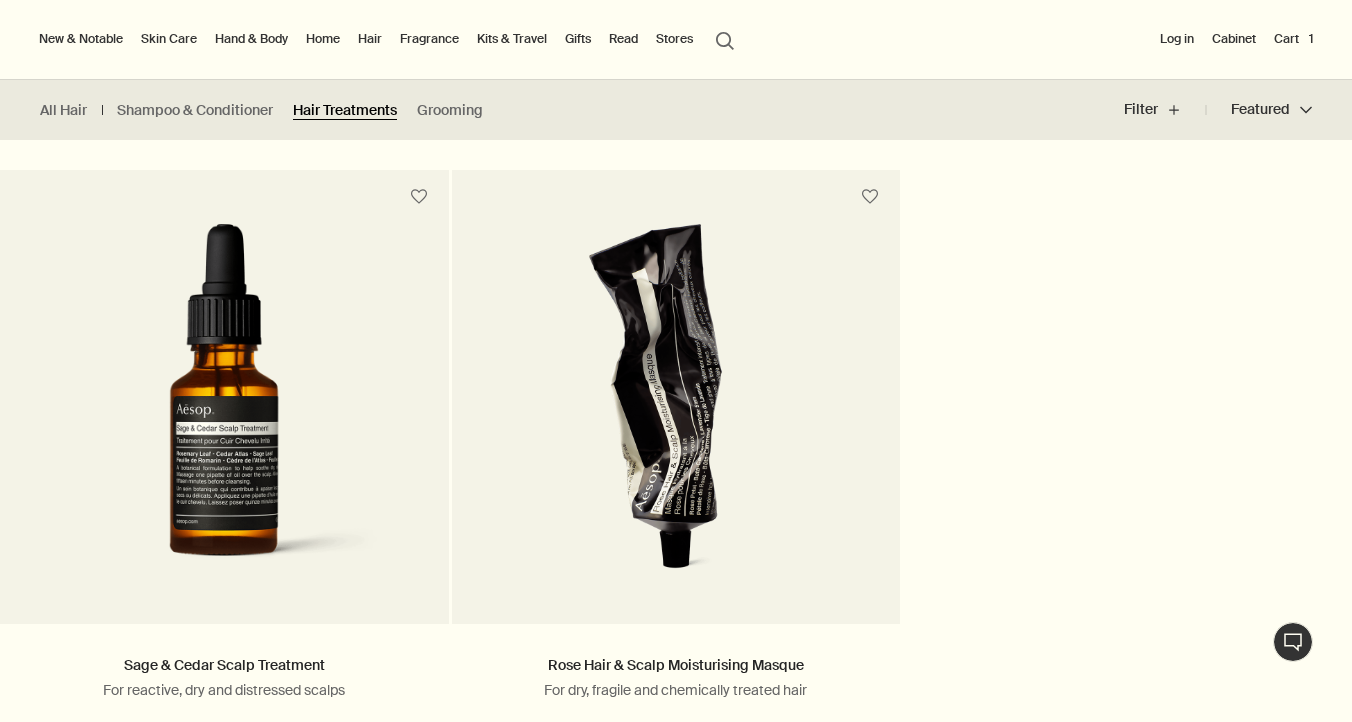 scroll, scrollTop: 0, scrollLeft: 0, axis: both 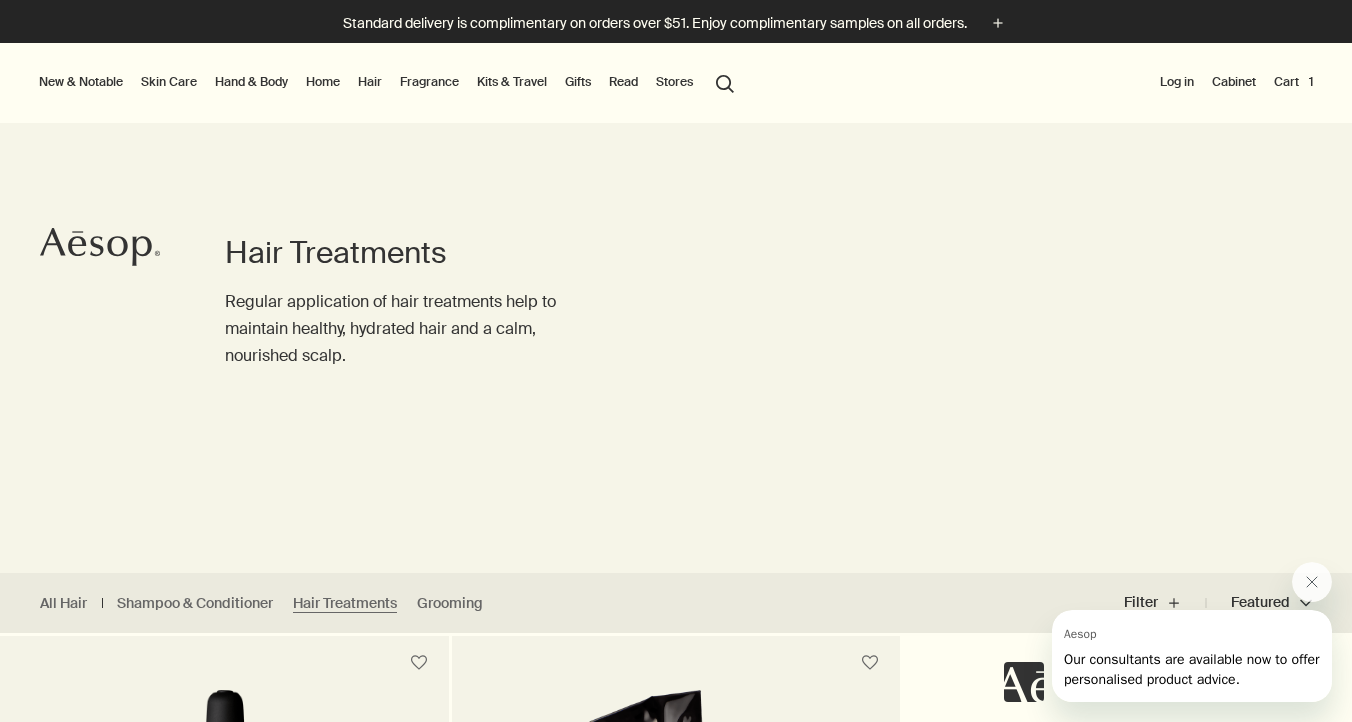 click on "Fragrance" at bounding box center [429, 82] 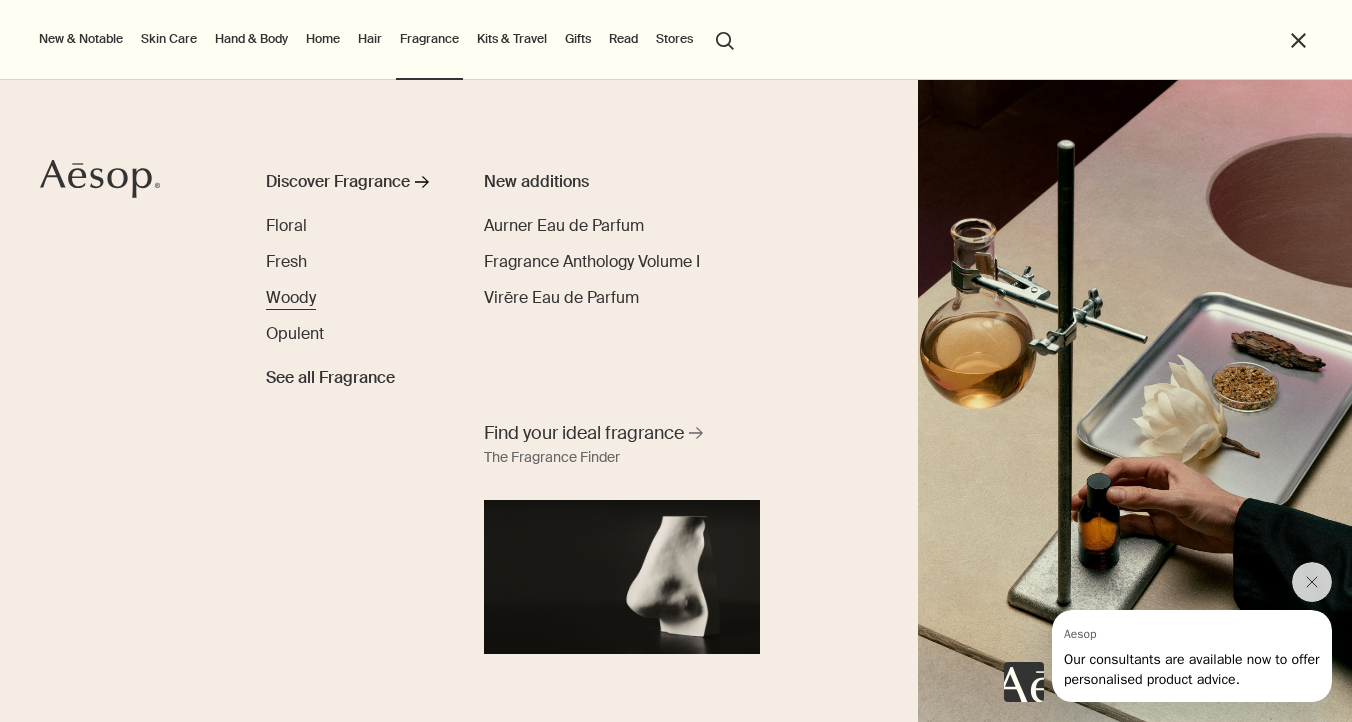 click on "Woody" at bounding box center (291, 297) 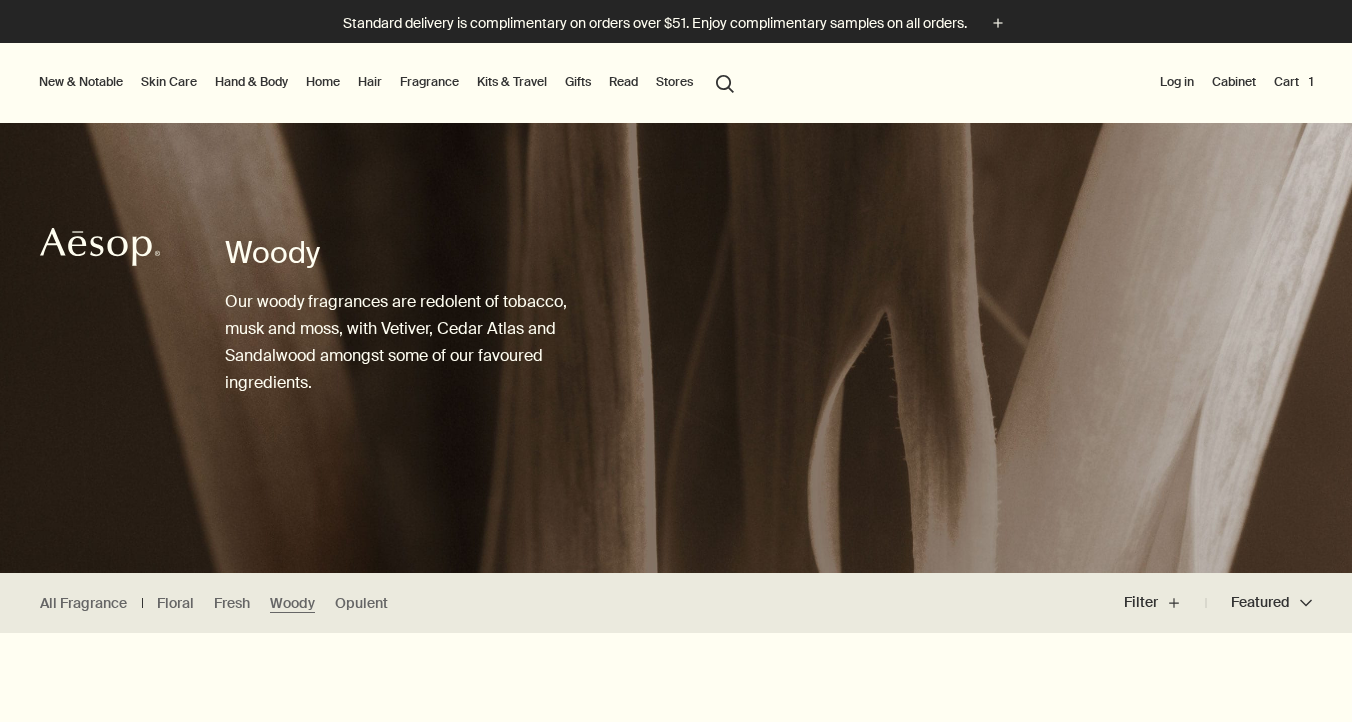 scroll, scrollTop: 0, scrollLeft: 0, axis: both 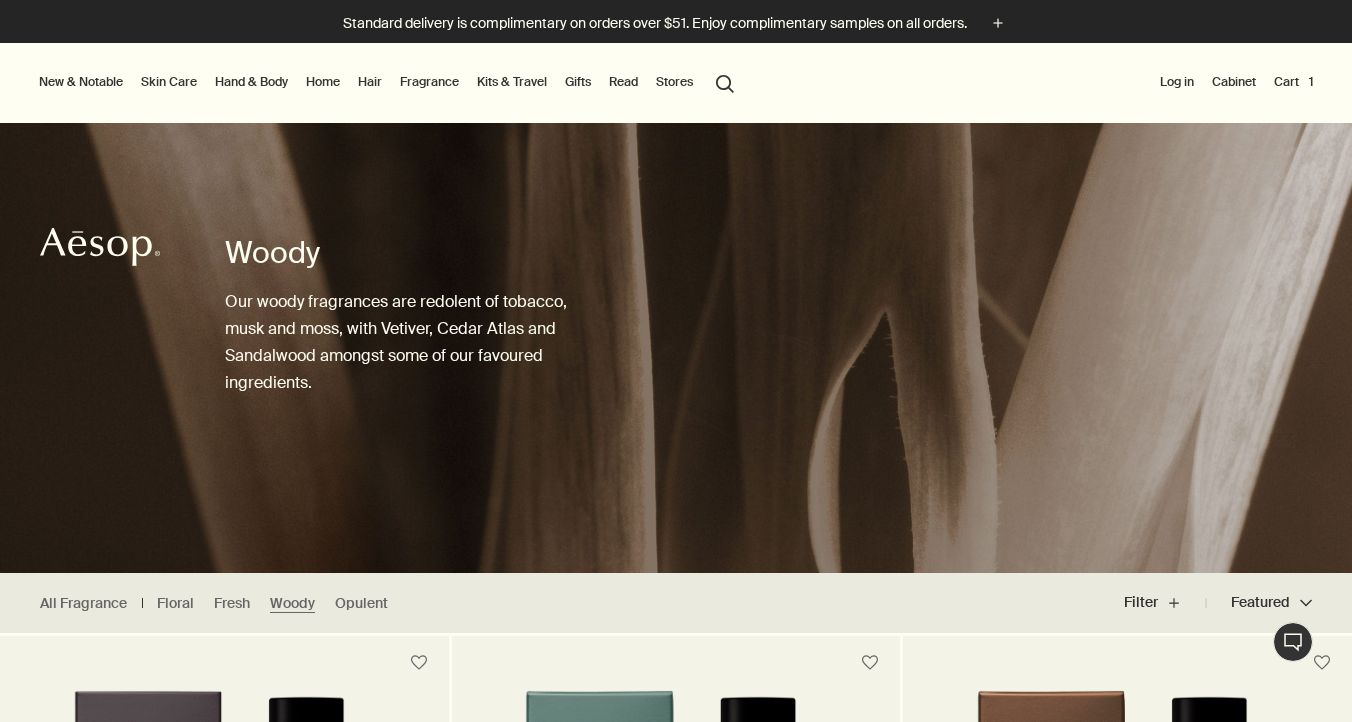 click on "Hand & Body" at bounding box center [251, 82] 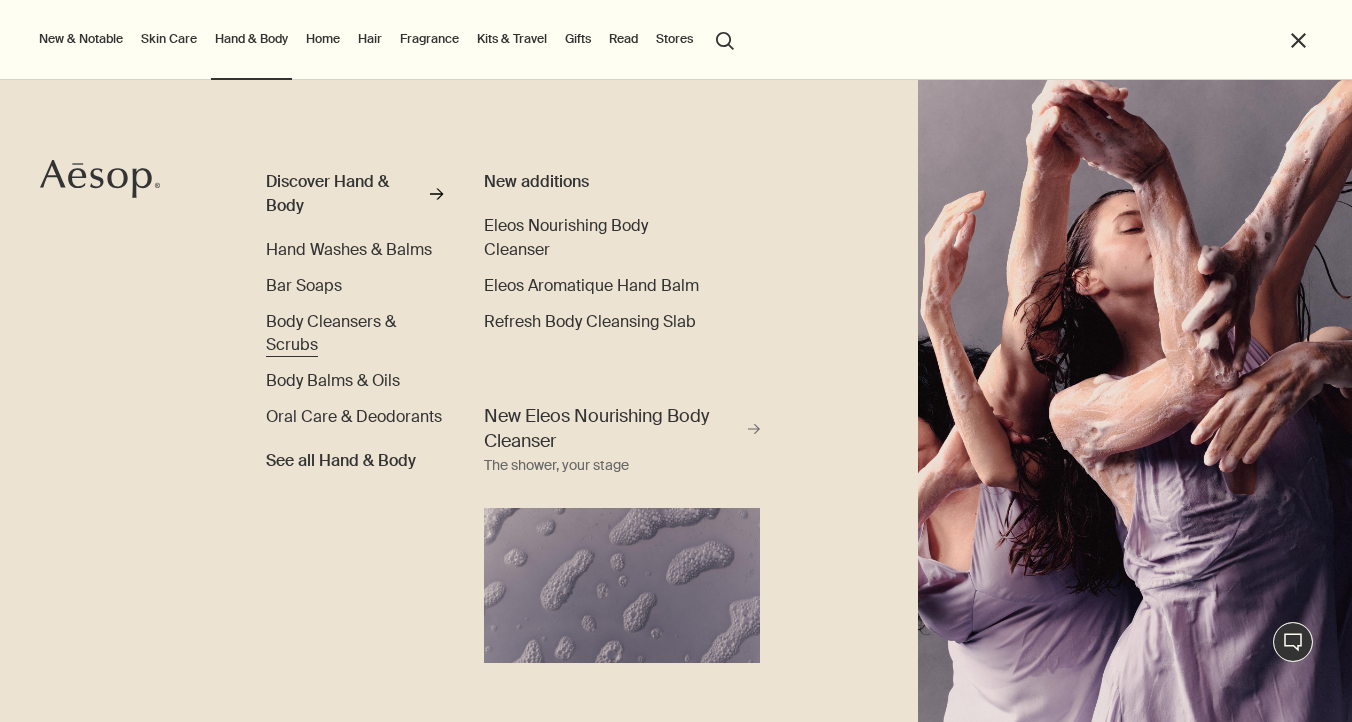 click on "Body Cleansers & Scrubs" at bounding box center [331, 333] 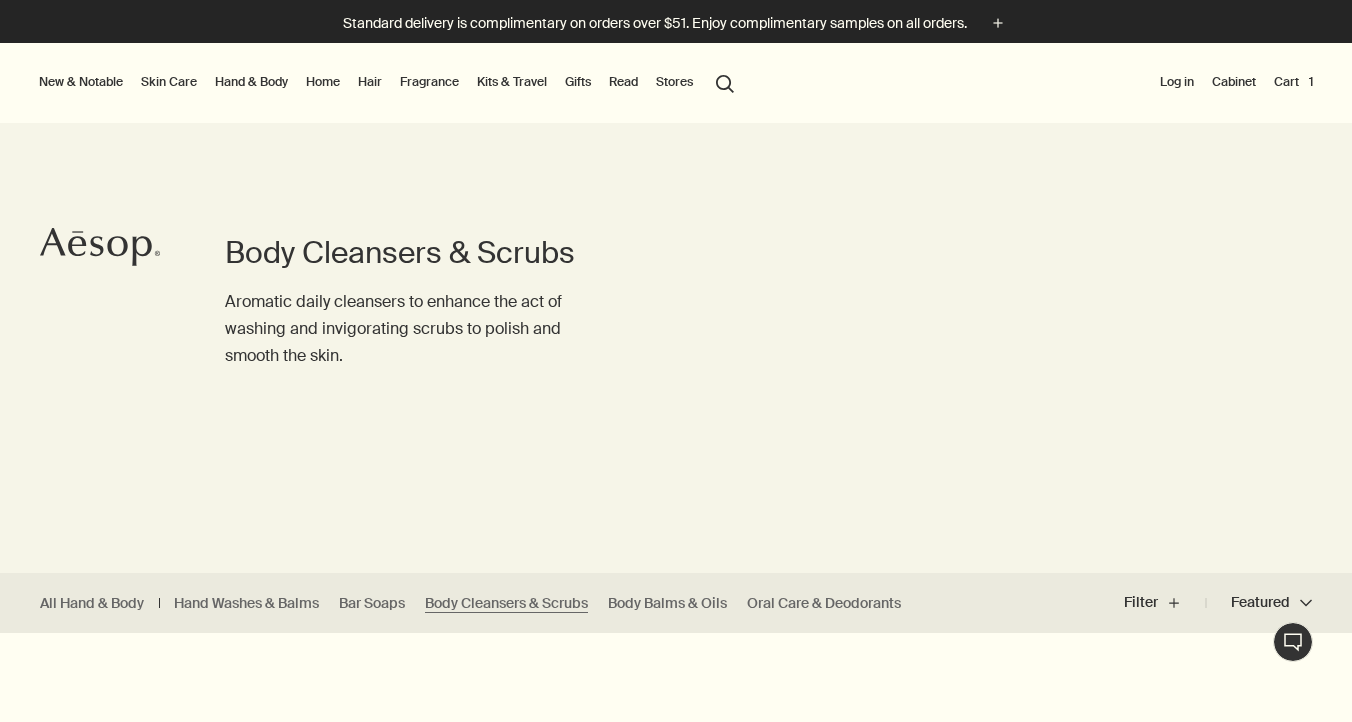 scroll, scrollTop: 328, scrollLeft: 0, axis: vertical 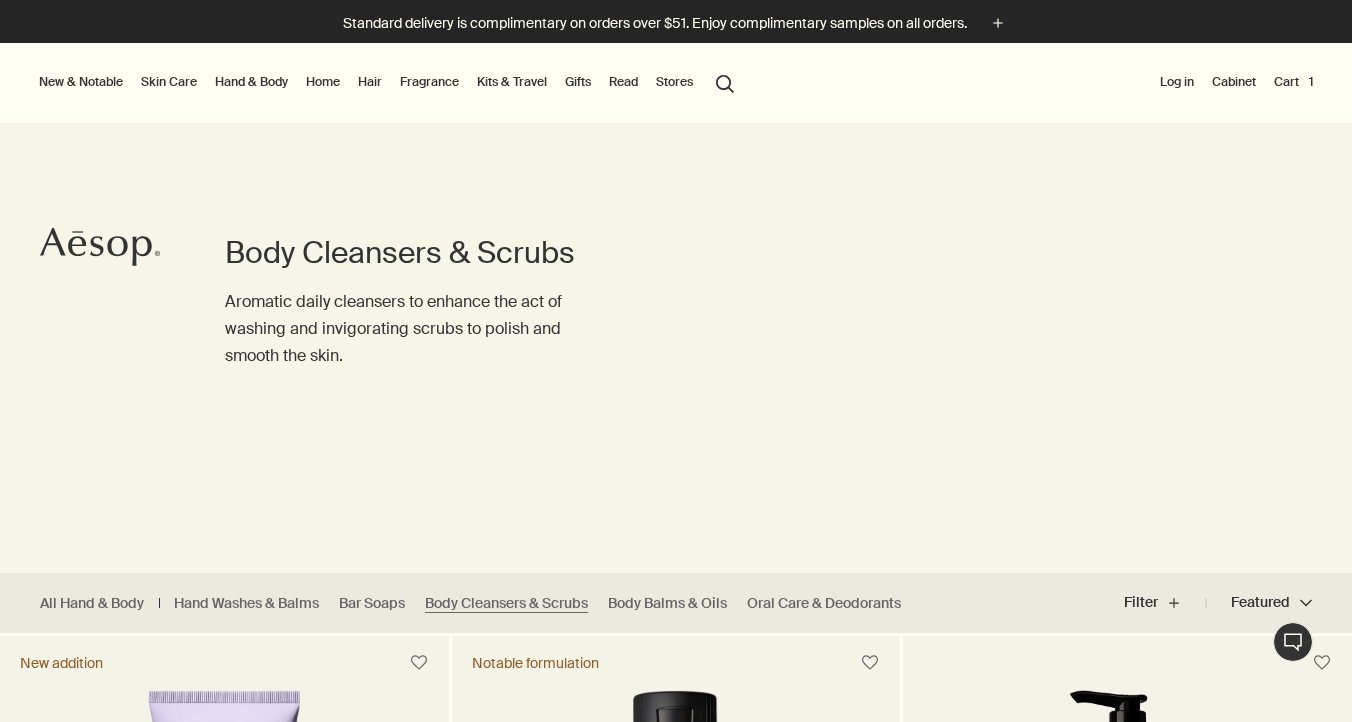 click on "Cart 1" at bounding box center (1293, 82) 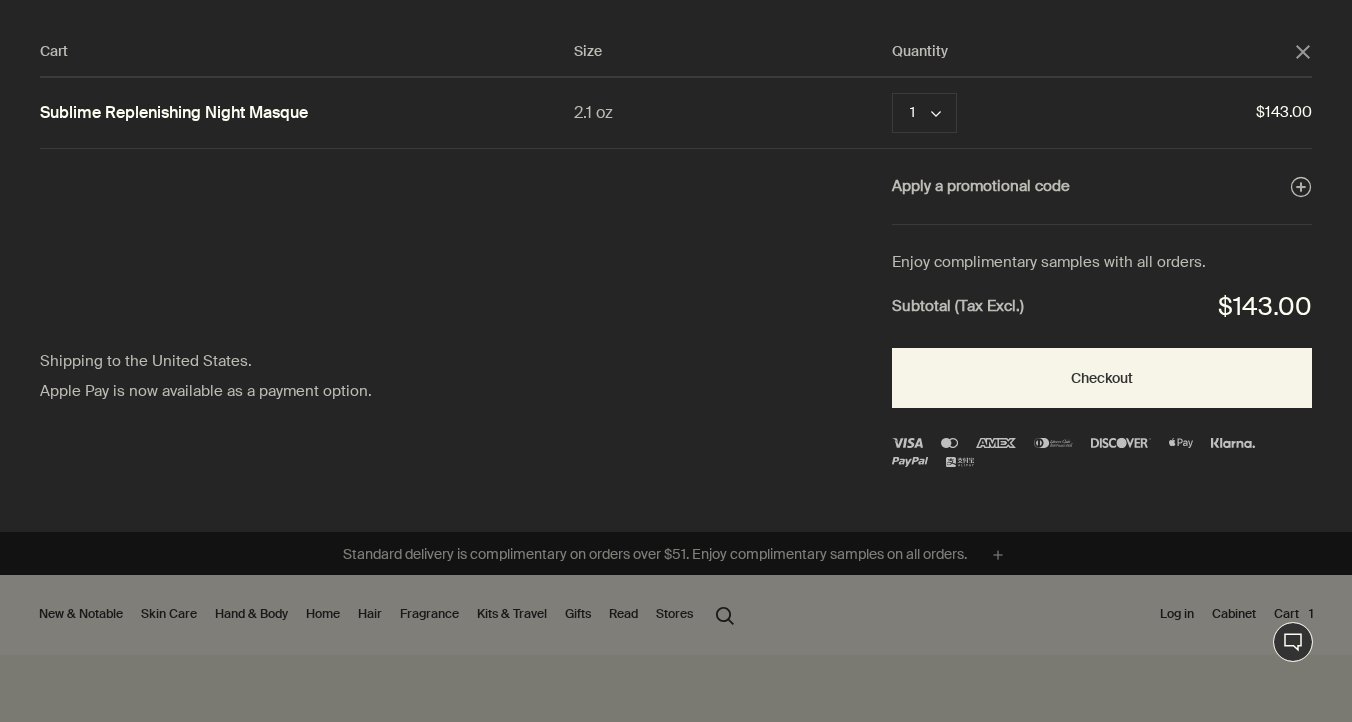 click on "close" at bounding box center (1303, 52) 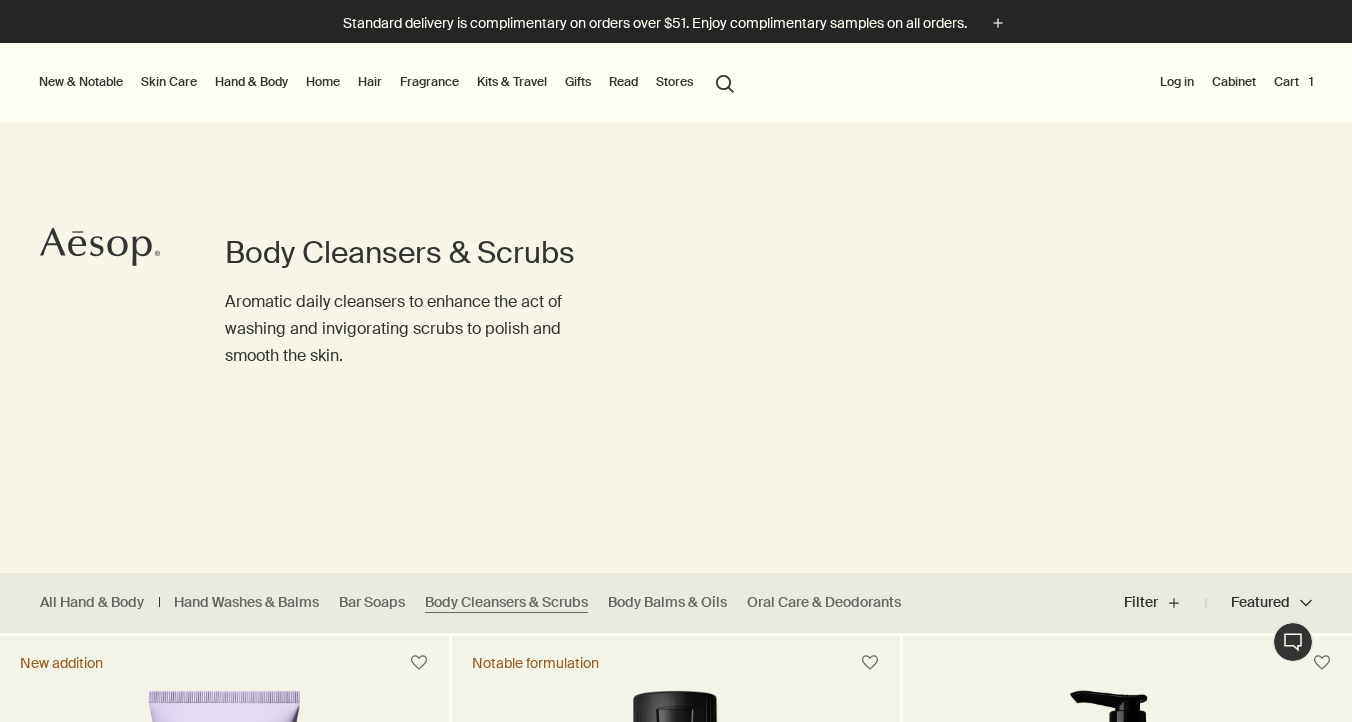 click on "Cart 1" at bounding box center [1293, 82] 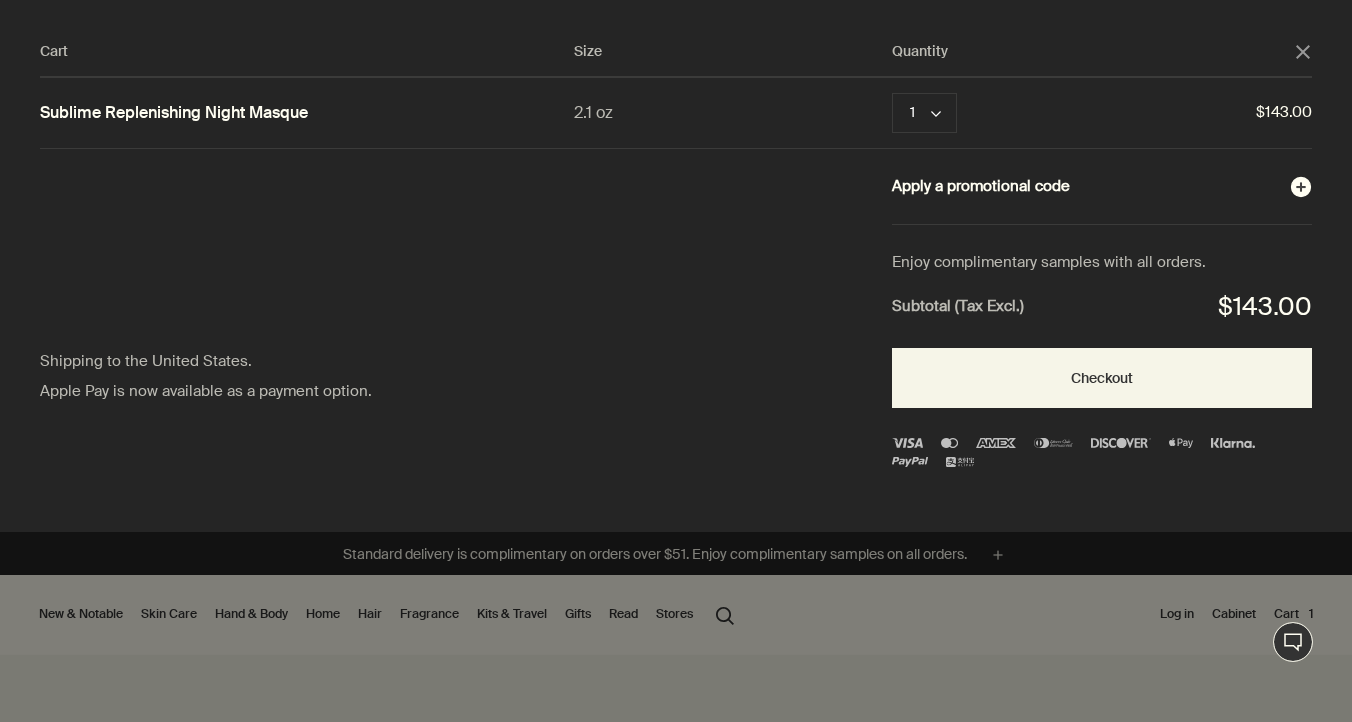 click on "Apply a promotional code plusAndCloseWithCircle" at bounding box center [1102, 187] 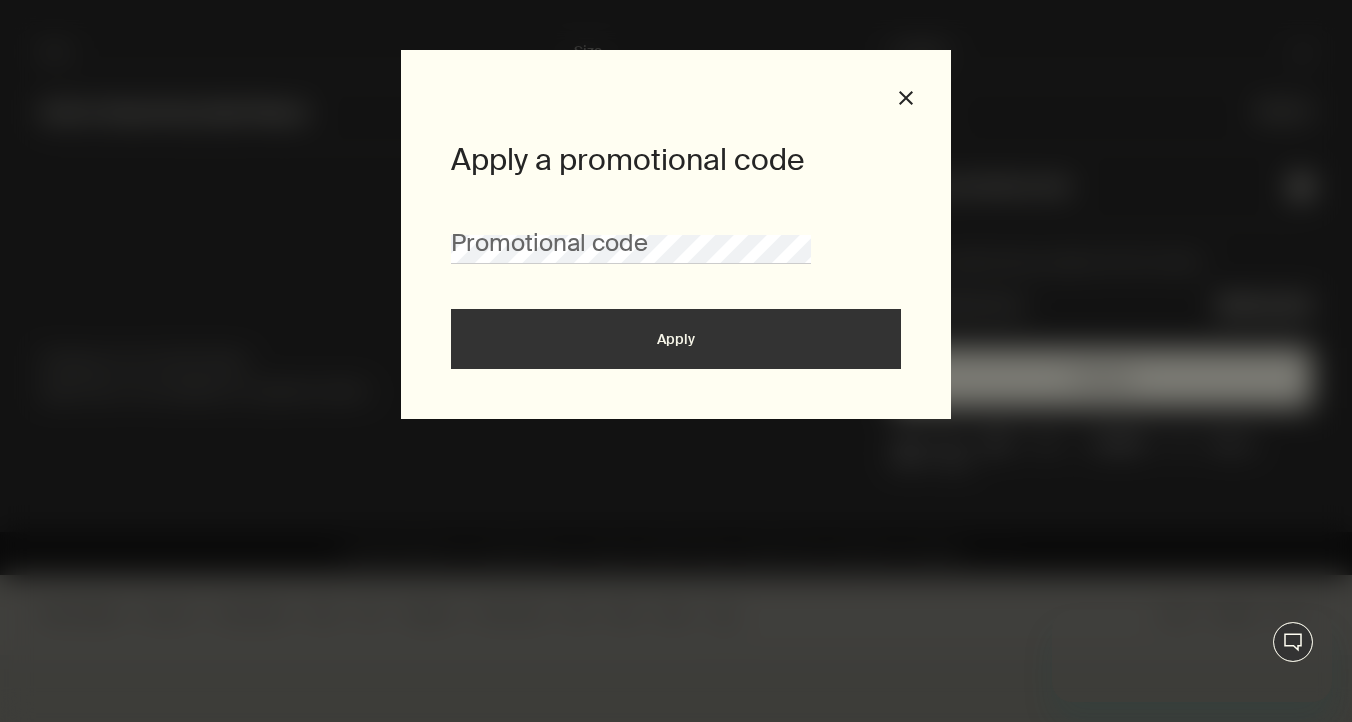 scroll, scrollTop: 0, scrollLeft: 0, axis: both 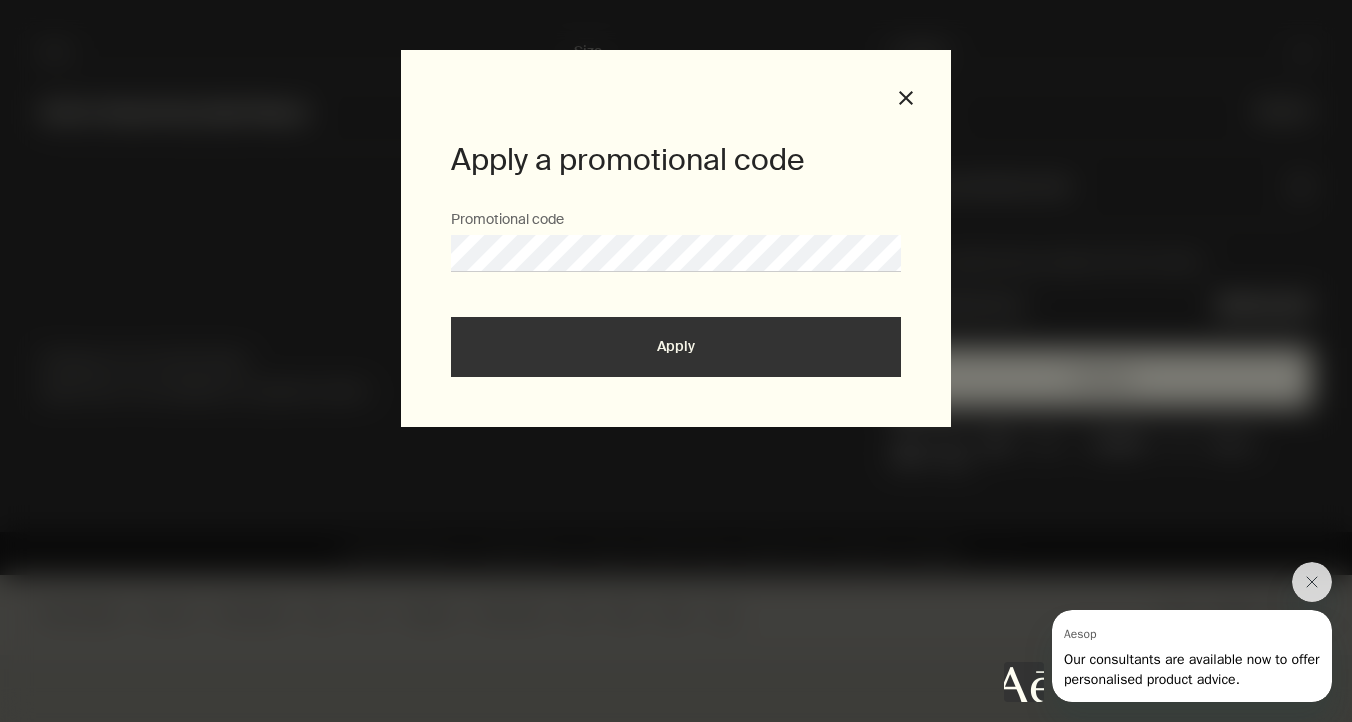 click on "Apply" at bounding box center (676, 347) 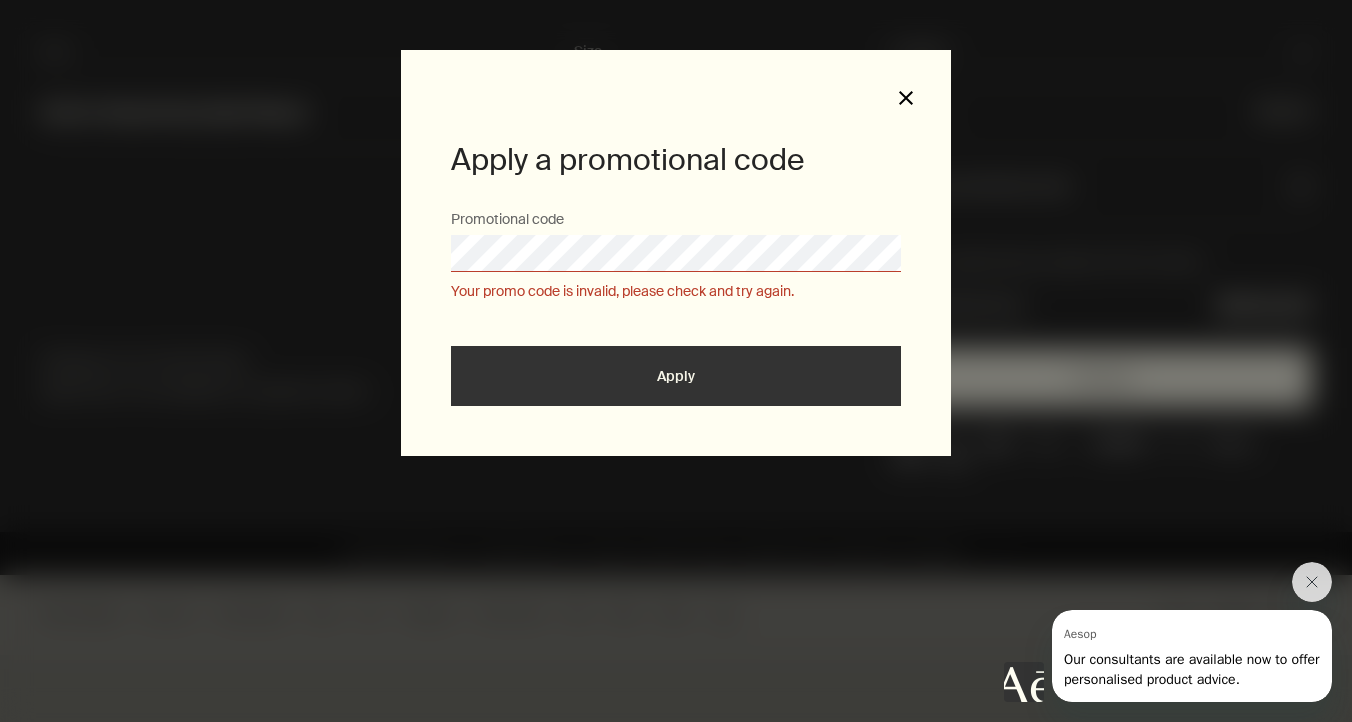 click on "close" at bounding box center (906, 98) 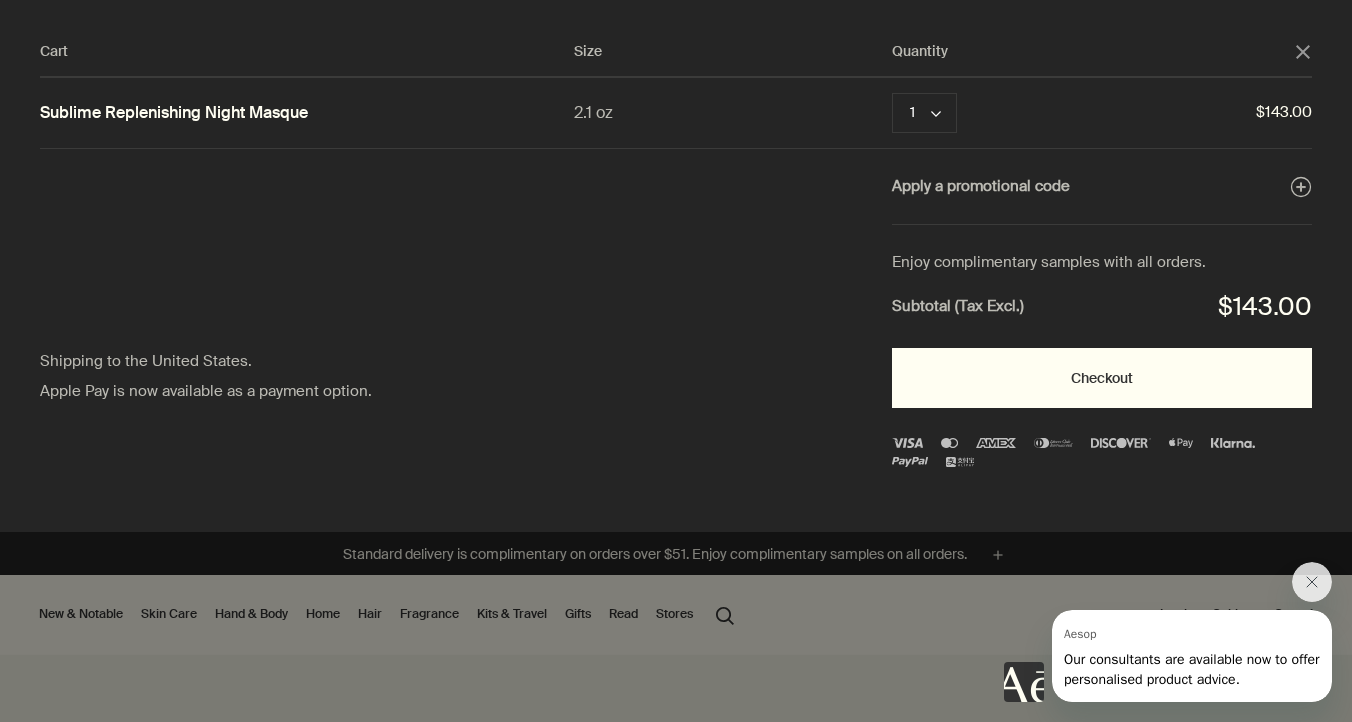click on "Checkout" at bounding box center (1102, 378) 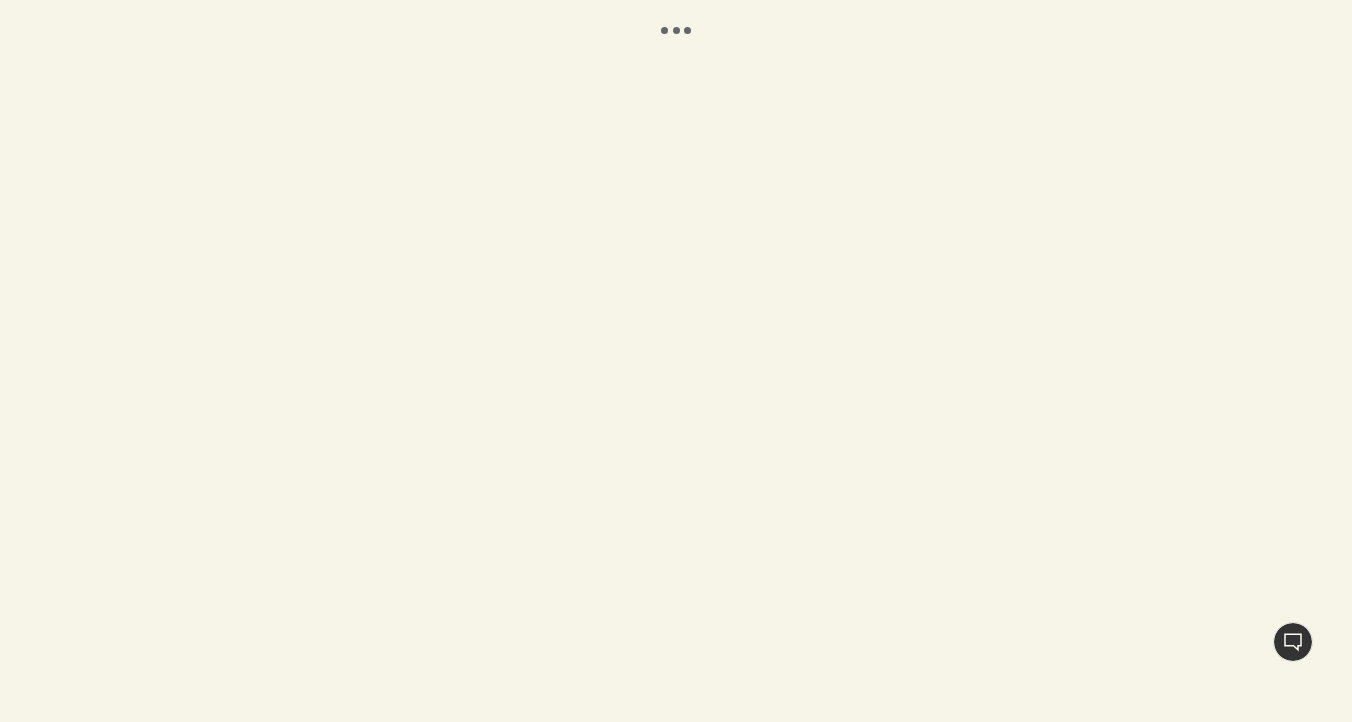 scroll, scrollTop: 0, scrollLeft: 0, axis: both 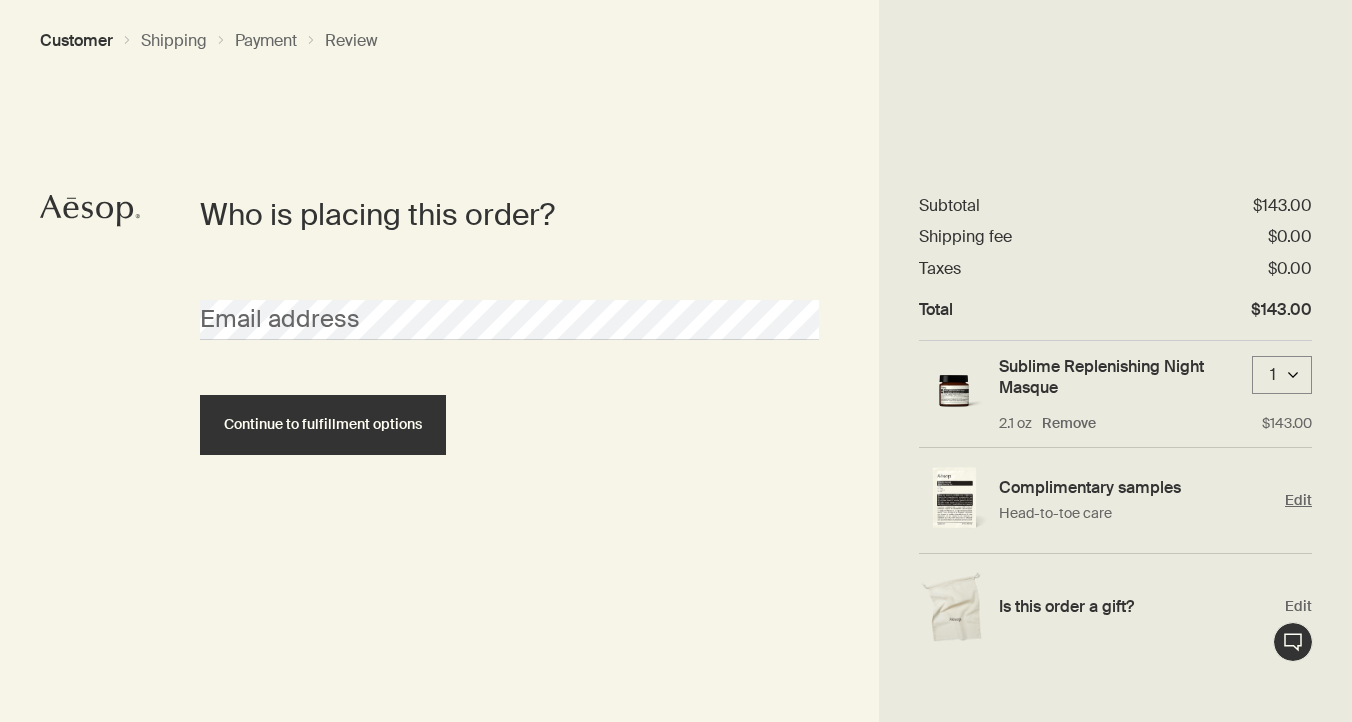 click on "Edit" at bounding box center (1298, 500) 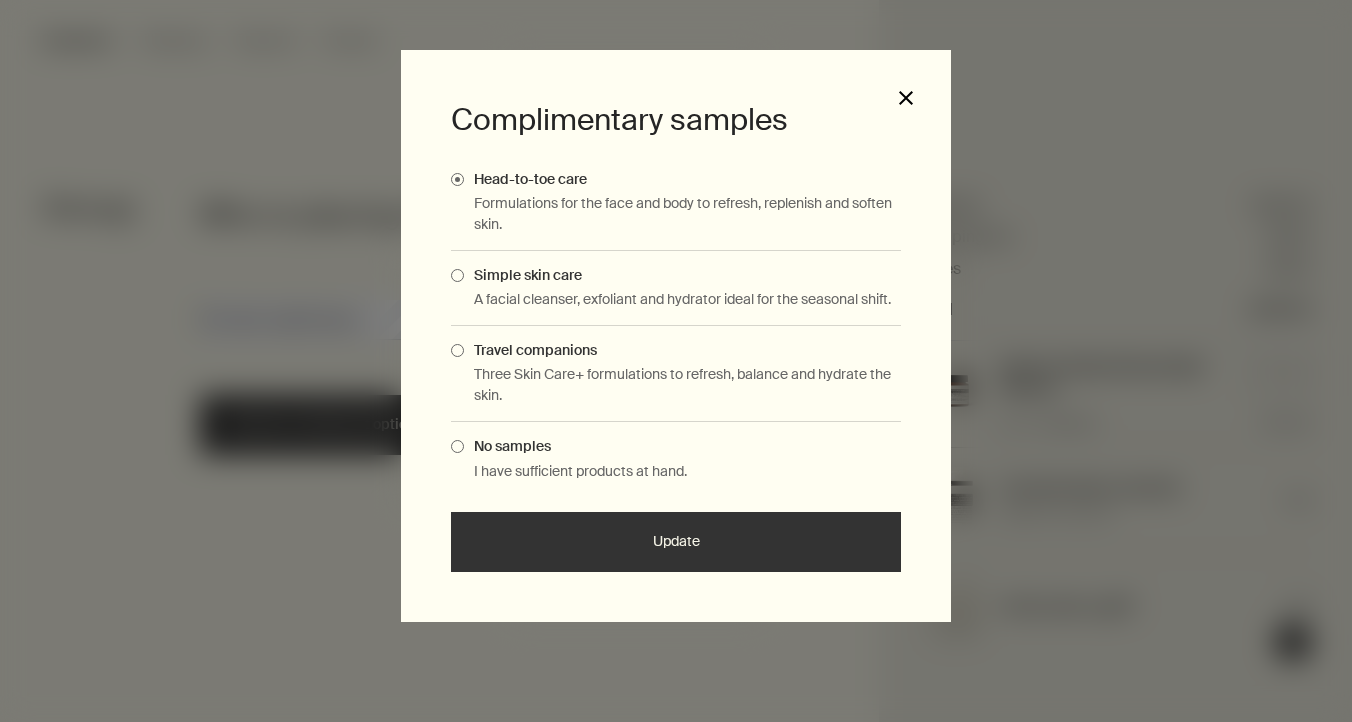 click on "close" at bounding box center (906, 98) 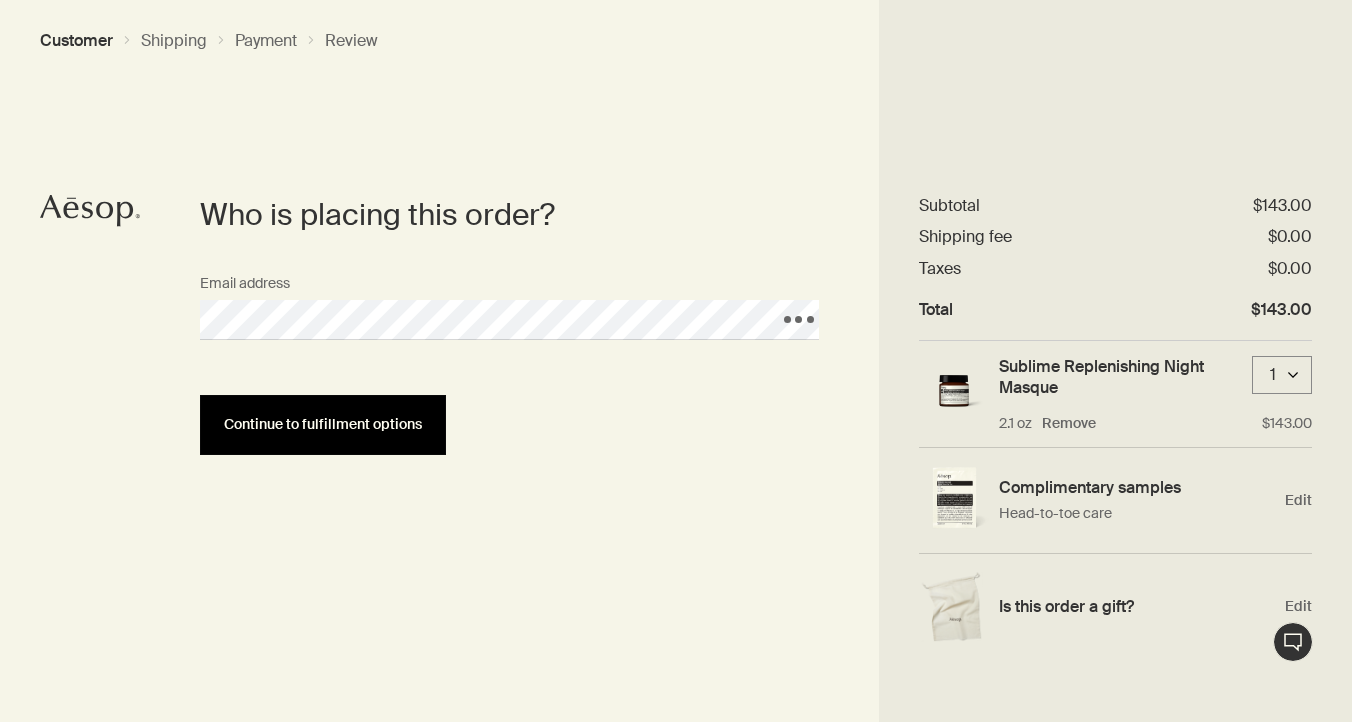 click on "Continue to fulfillment options" at bounding box center [323, 424] 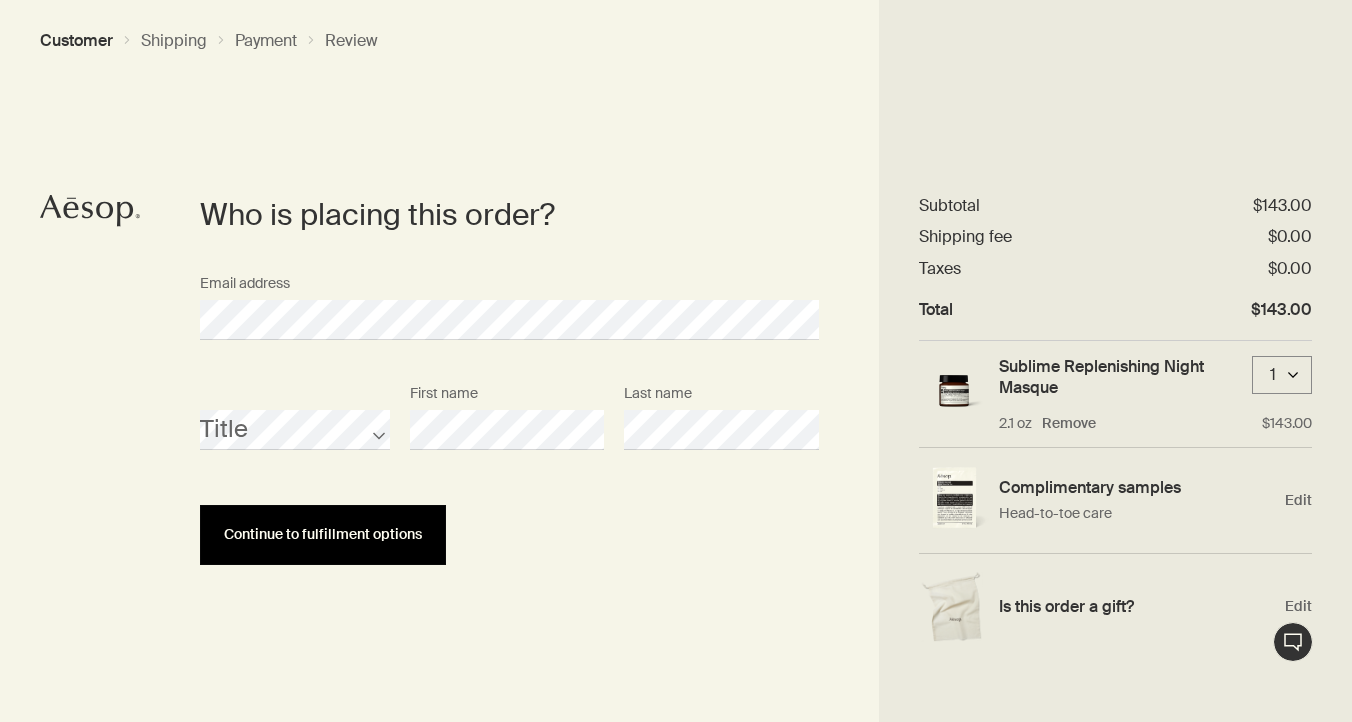 click on "Continue to fulfillment options" at bounding box center (323, 534) 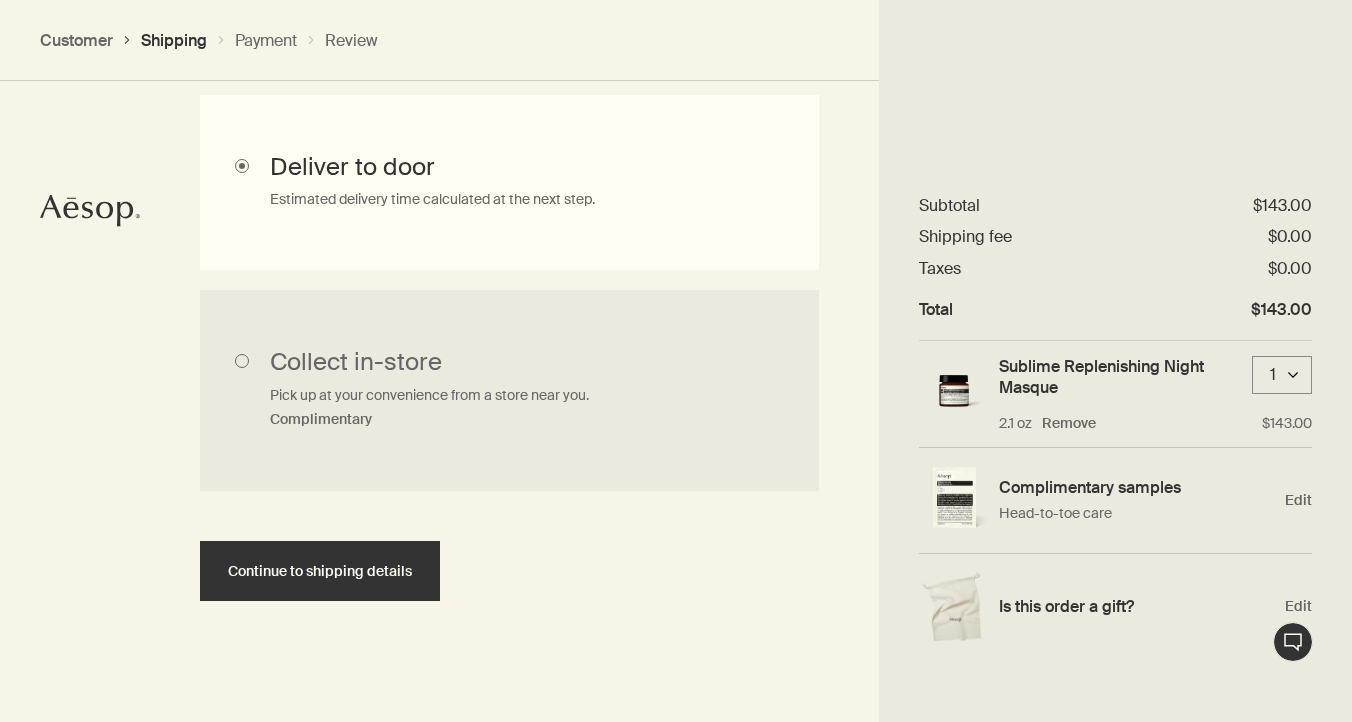 scroll, scrollTop: 620, scrollLeft: 0, axis: vertical 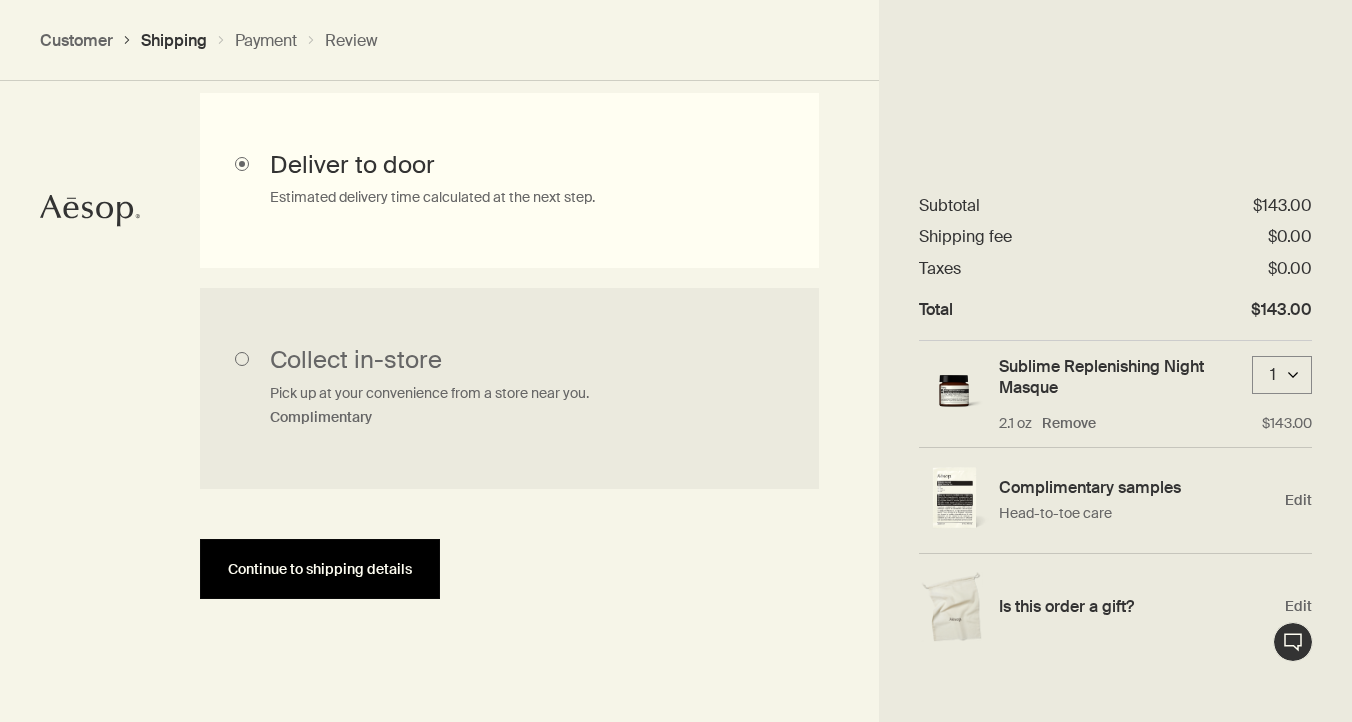 click on "Continue to shipping details" at bounding box center [320, 569] 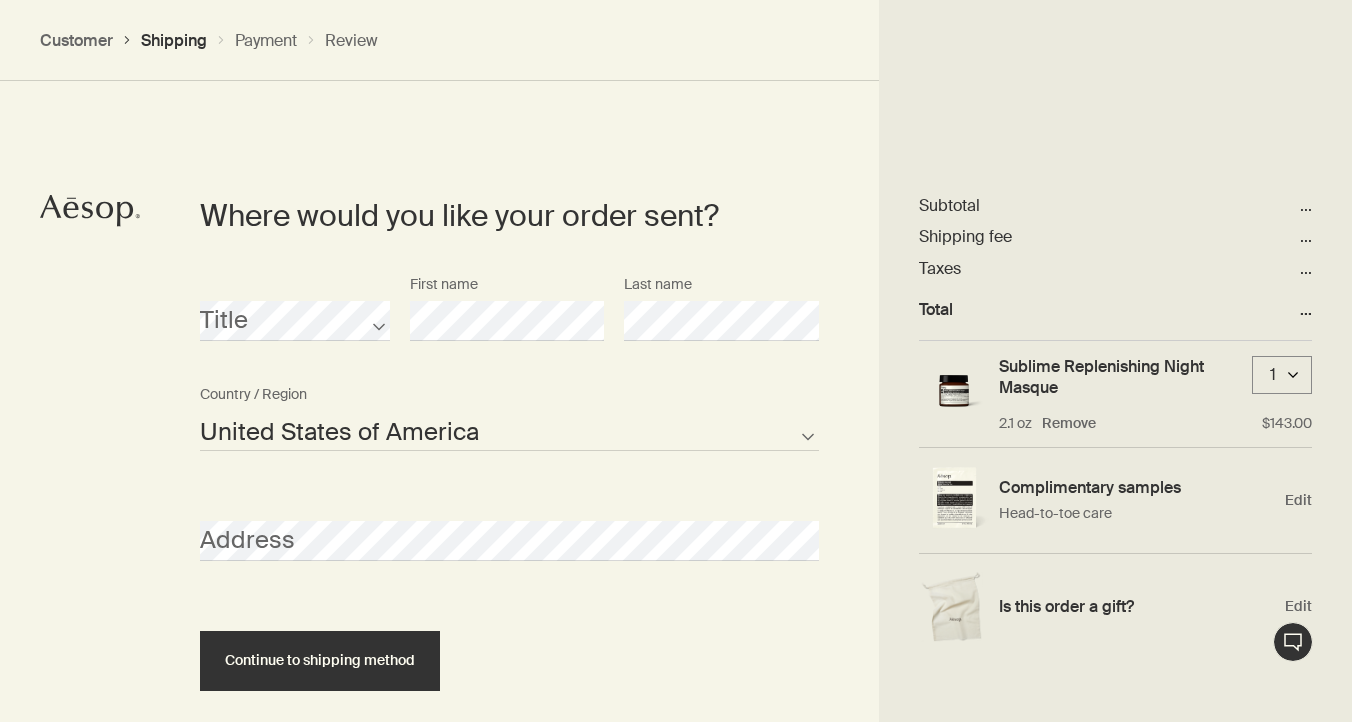 scroll, scrollTop: 865, scrollLeft: 0, axis: vertical 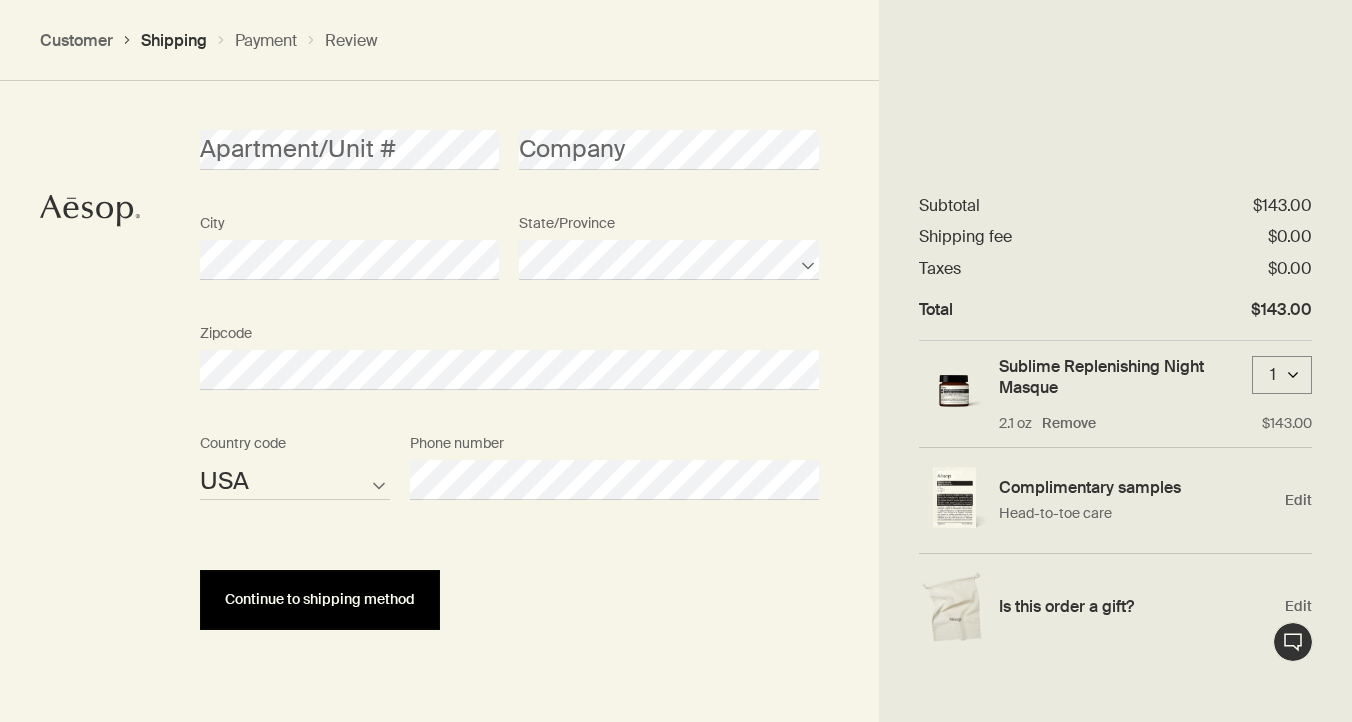 click on "Continue to shipping method" at bounding box center (320, 599) 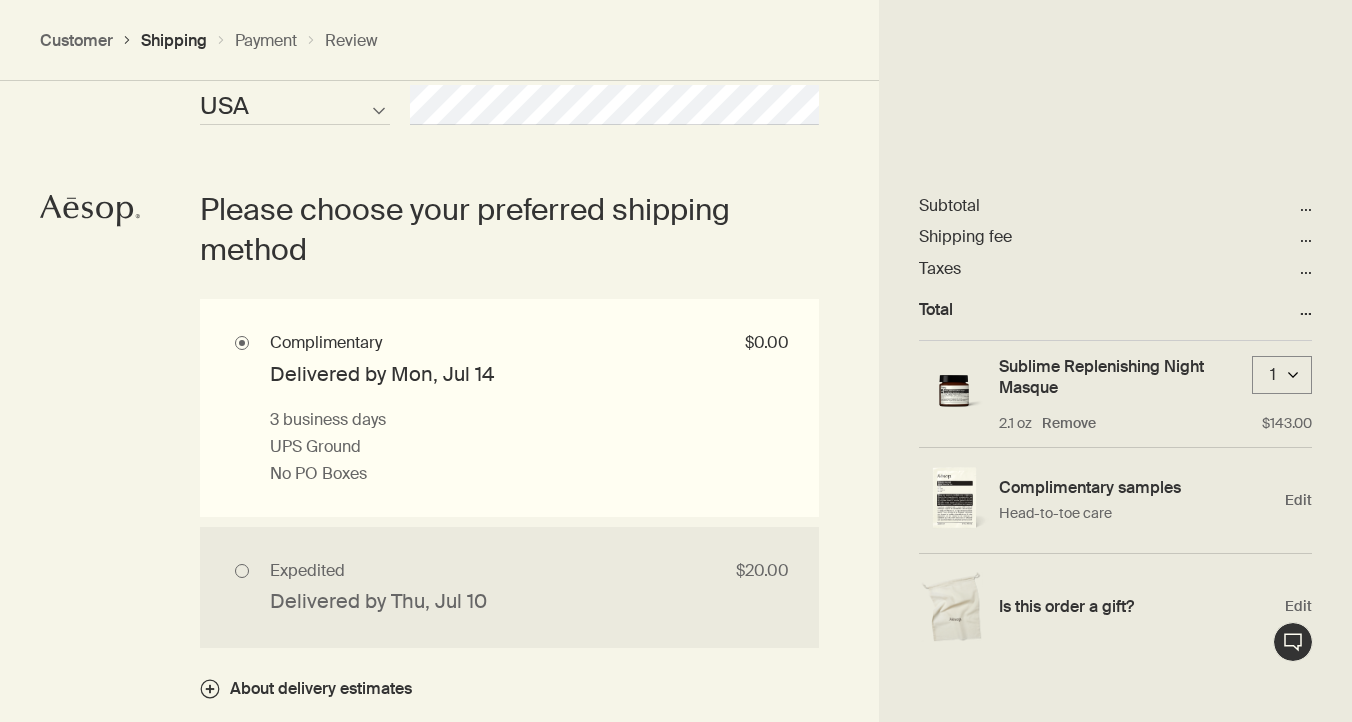 scroll, scrollTop: 1742, scrollLeft: 0, axis: vertical 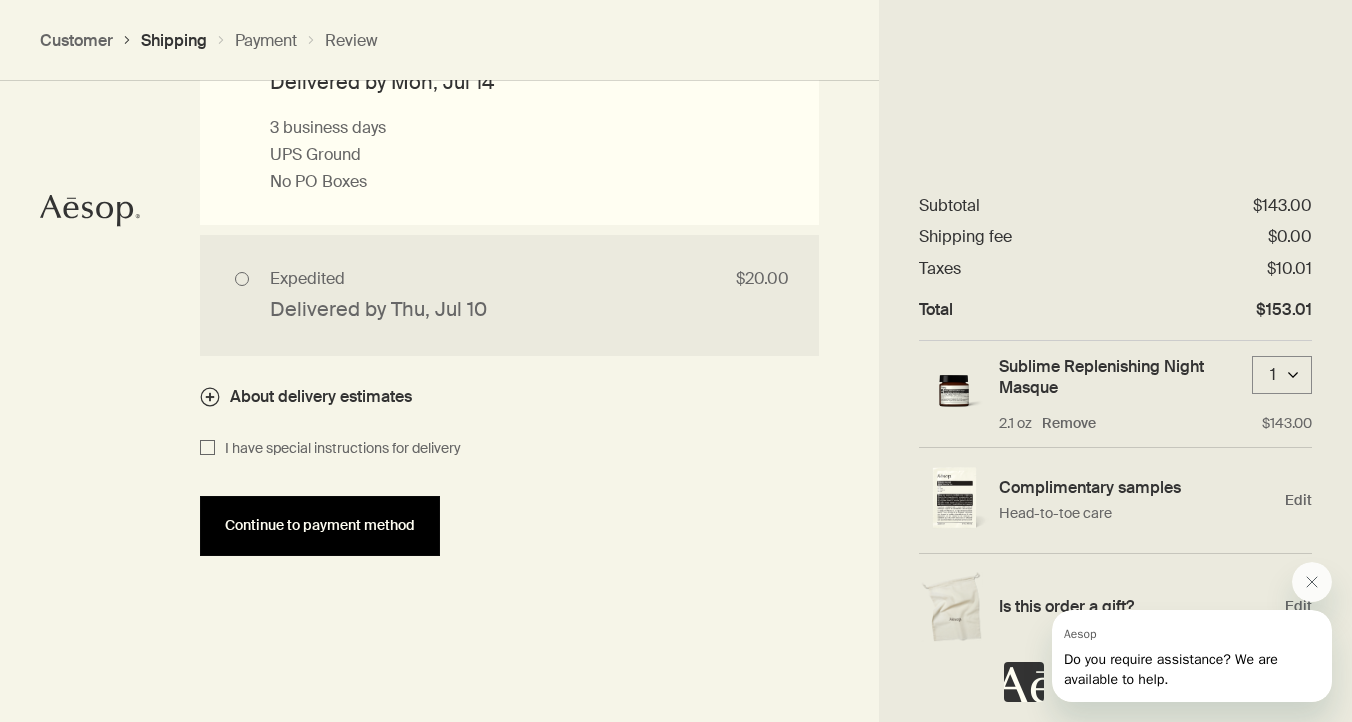 click on "Continue to payment method" at bounding box center (320, 525) 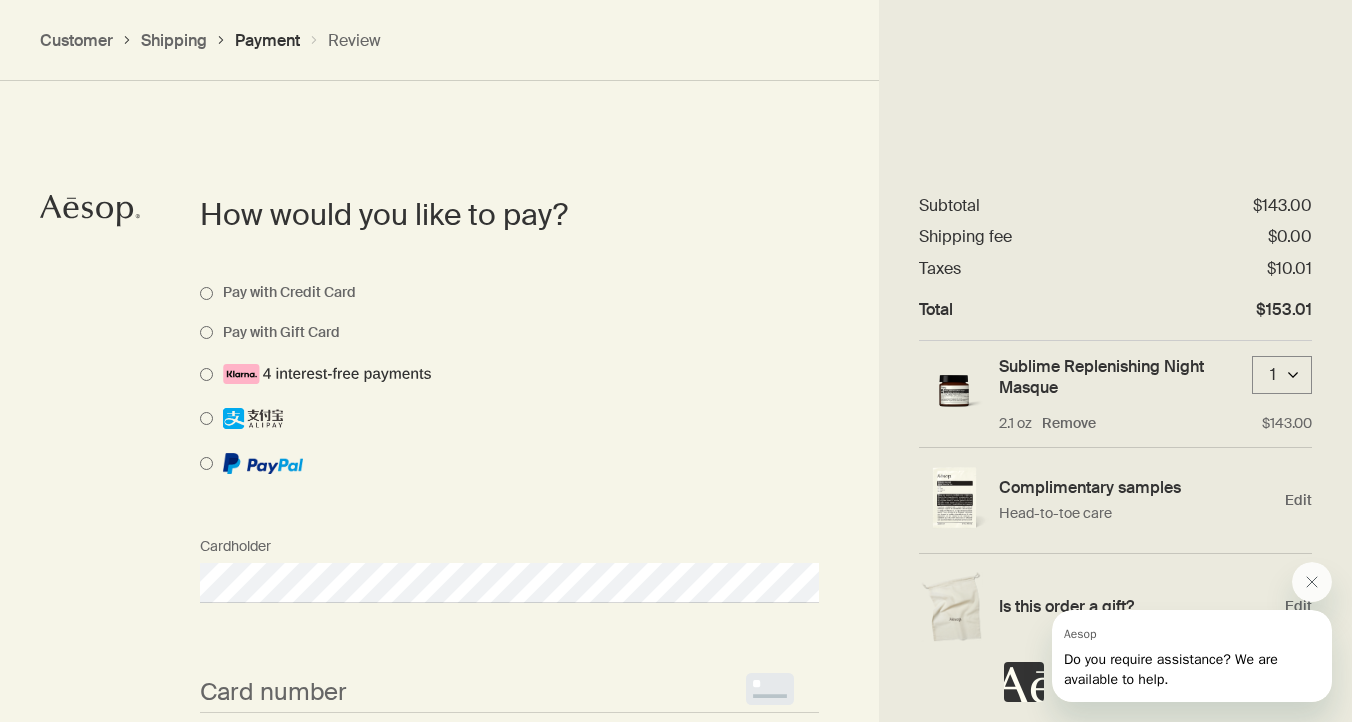 scroll, scrollTop: 1418, scrollLeft: 0, axis: vertical 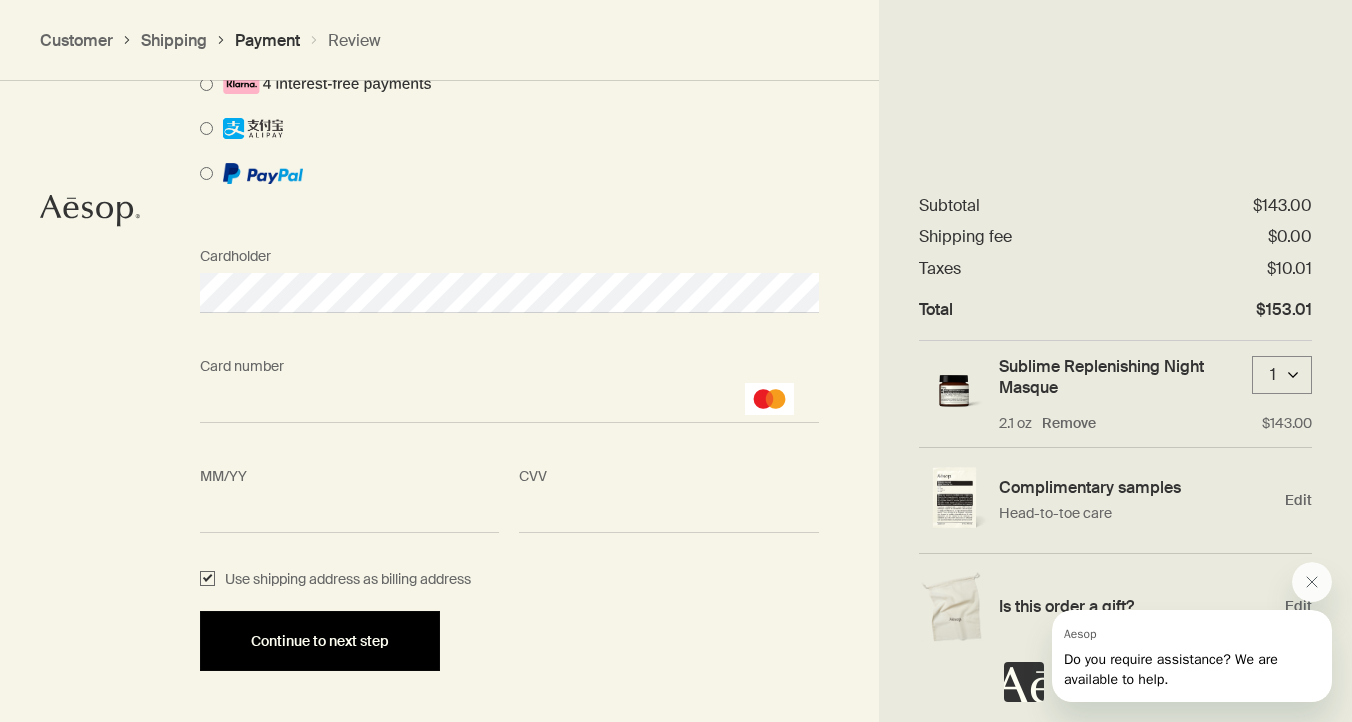 click on "Continue to next step" at bounding box center (320, 641) 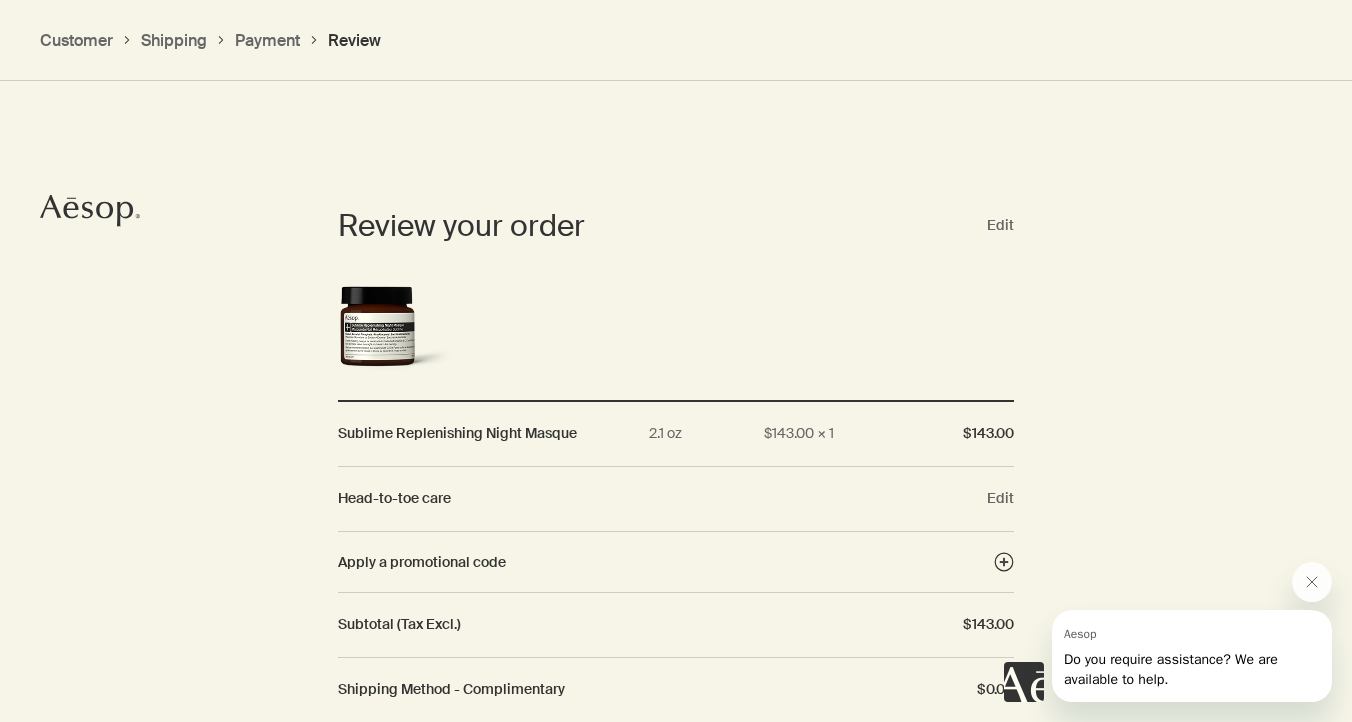 scroll, scrollTop: 1795, scrollLeft: 0, axis: vertical 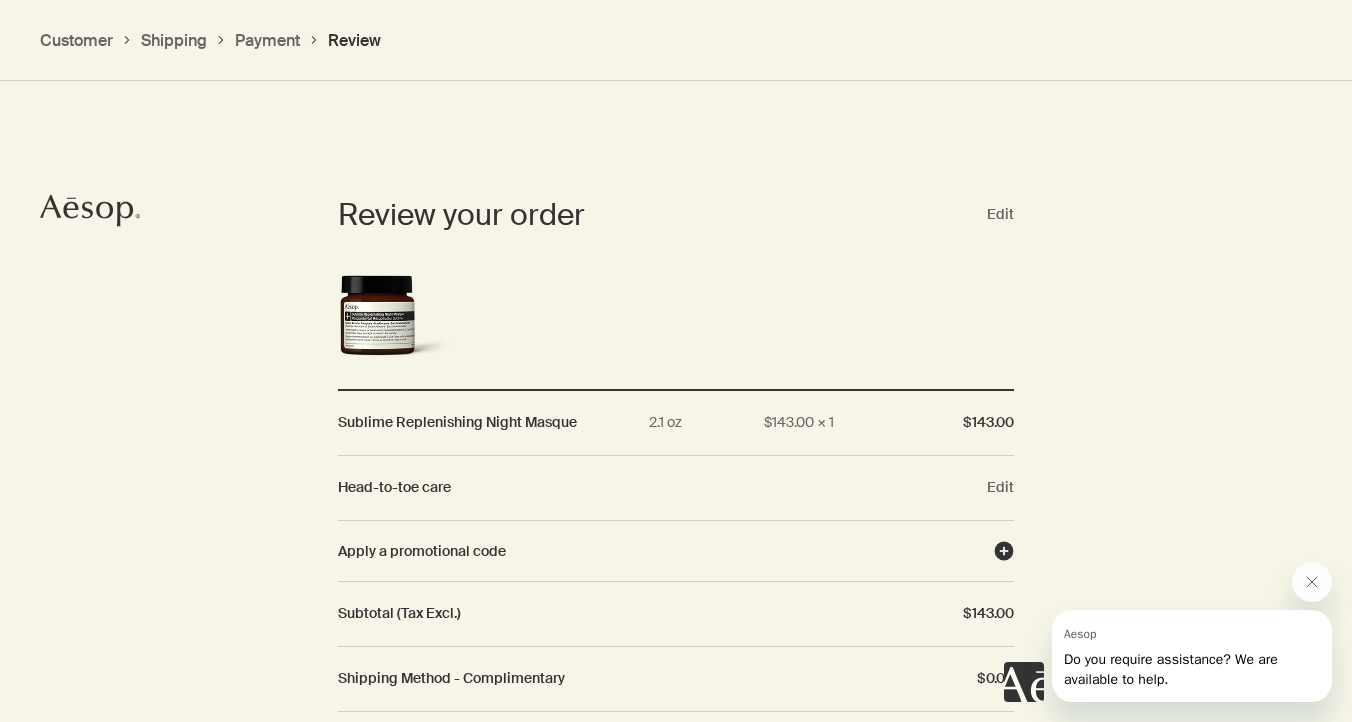 click at bounding box center (1004, 551) 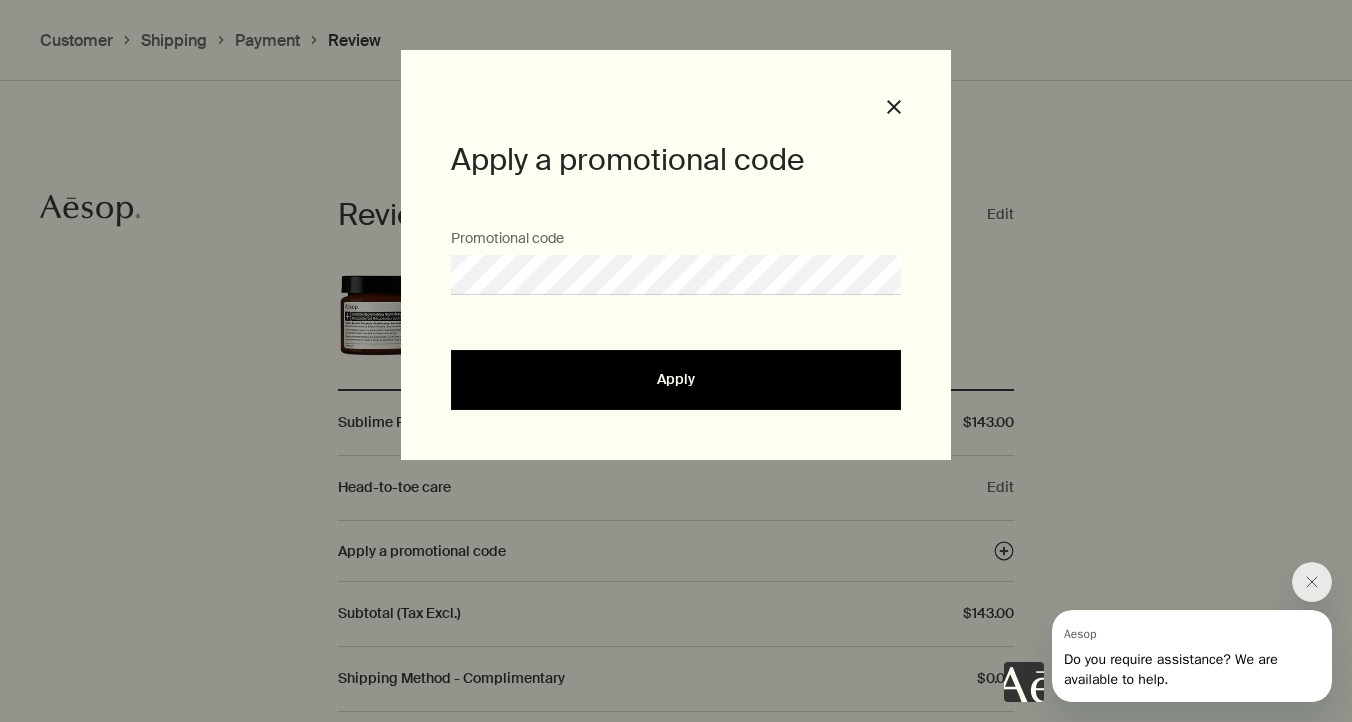 click on "Apply" at bounding box center [676, 380] 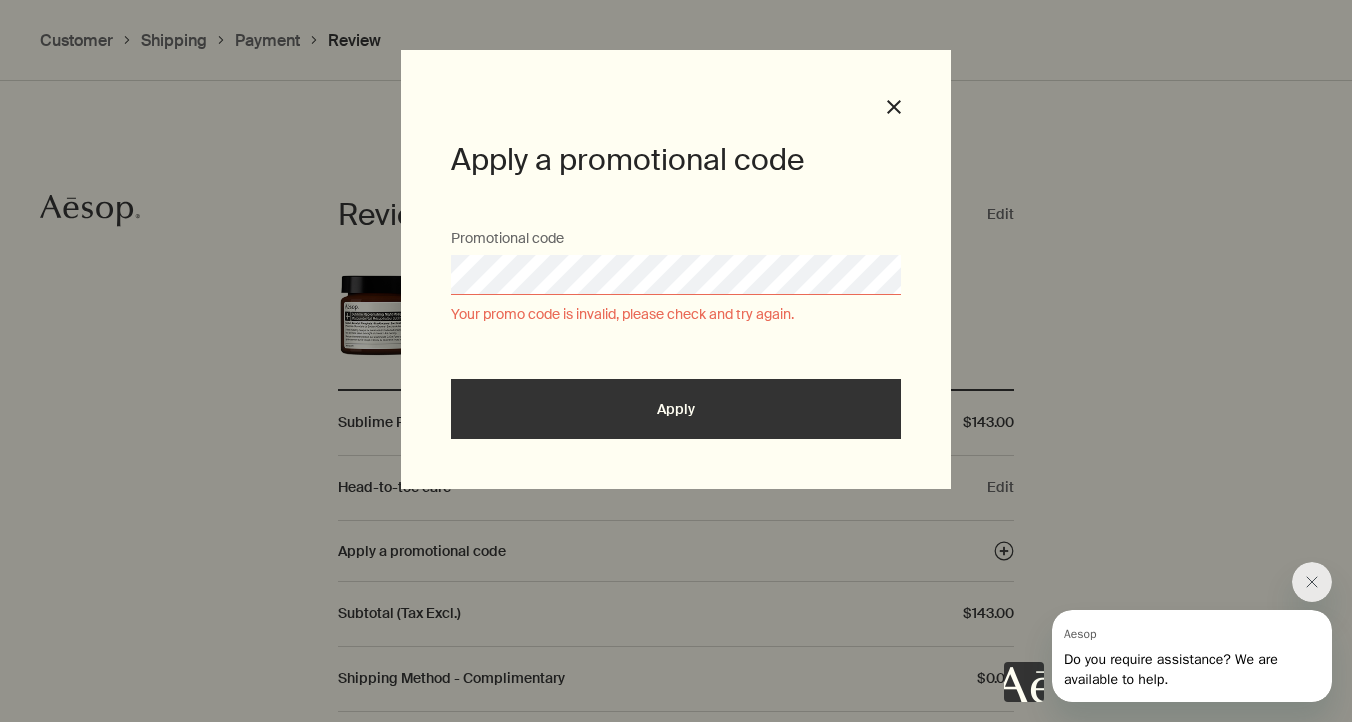 click on "Apply a promotional code Promotional code Your promo code is invalid, please check and try again. Apply Close" at bounding box center (676, 361) 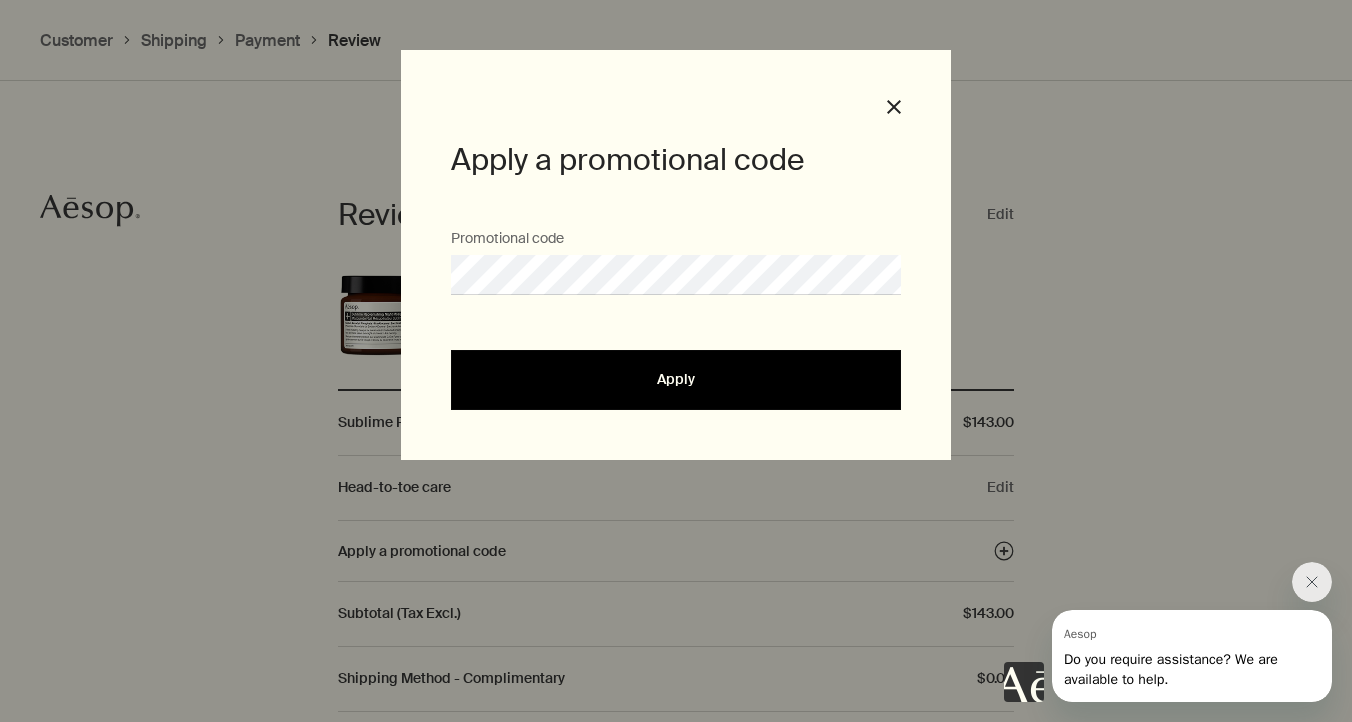 click on "Apply" at bounding box center [676, 379] 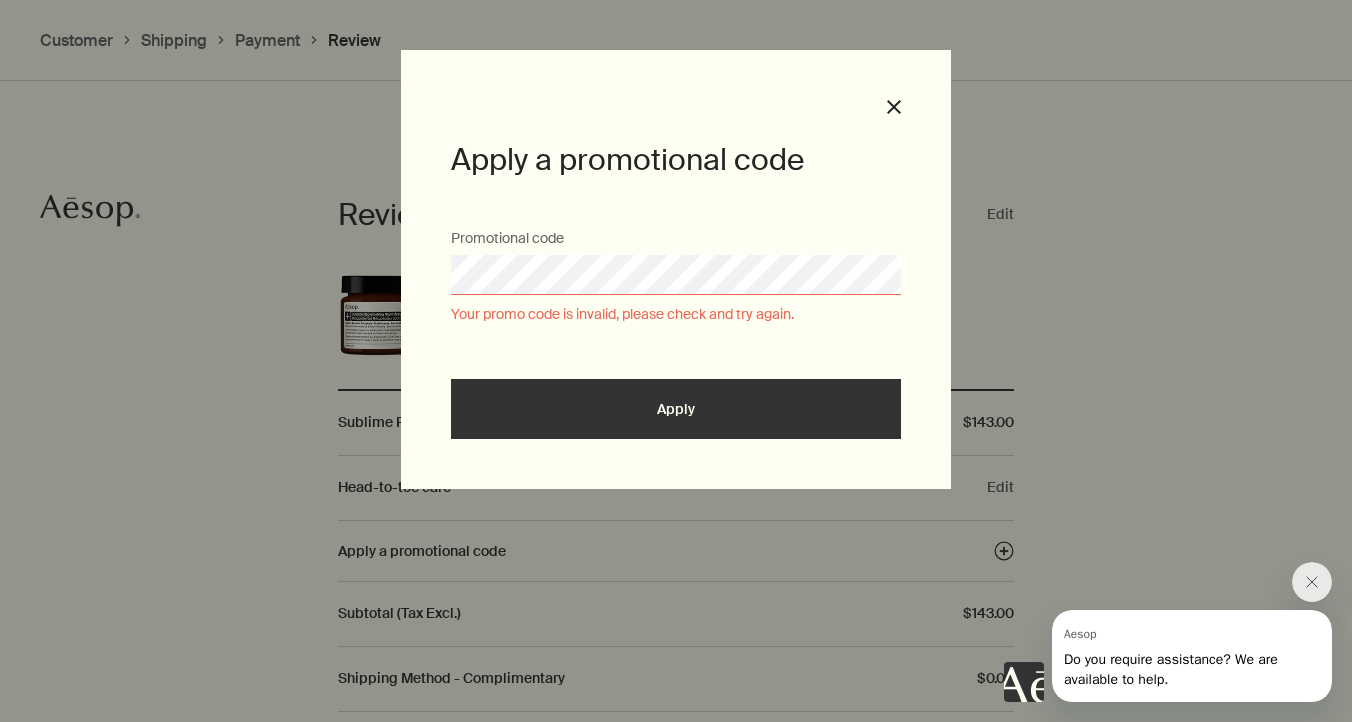 click on "Apply a promotional code Promotional code Your promo code is invalid, please check and try again. Apply Close" at bounding box center (676, 269) 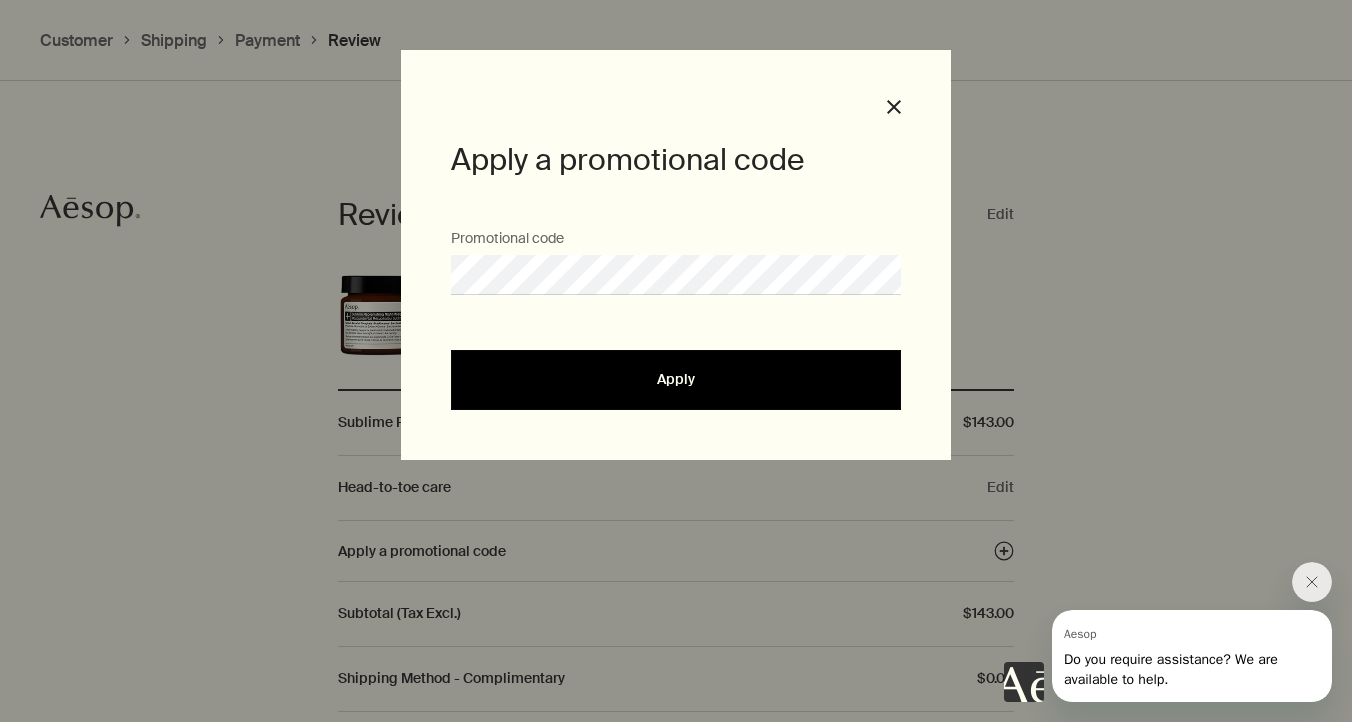 click on "Apply" at bounding box center (676, 379) 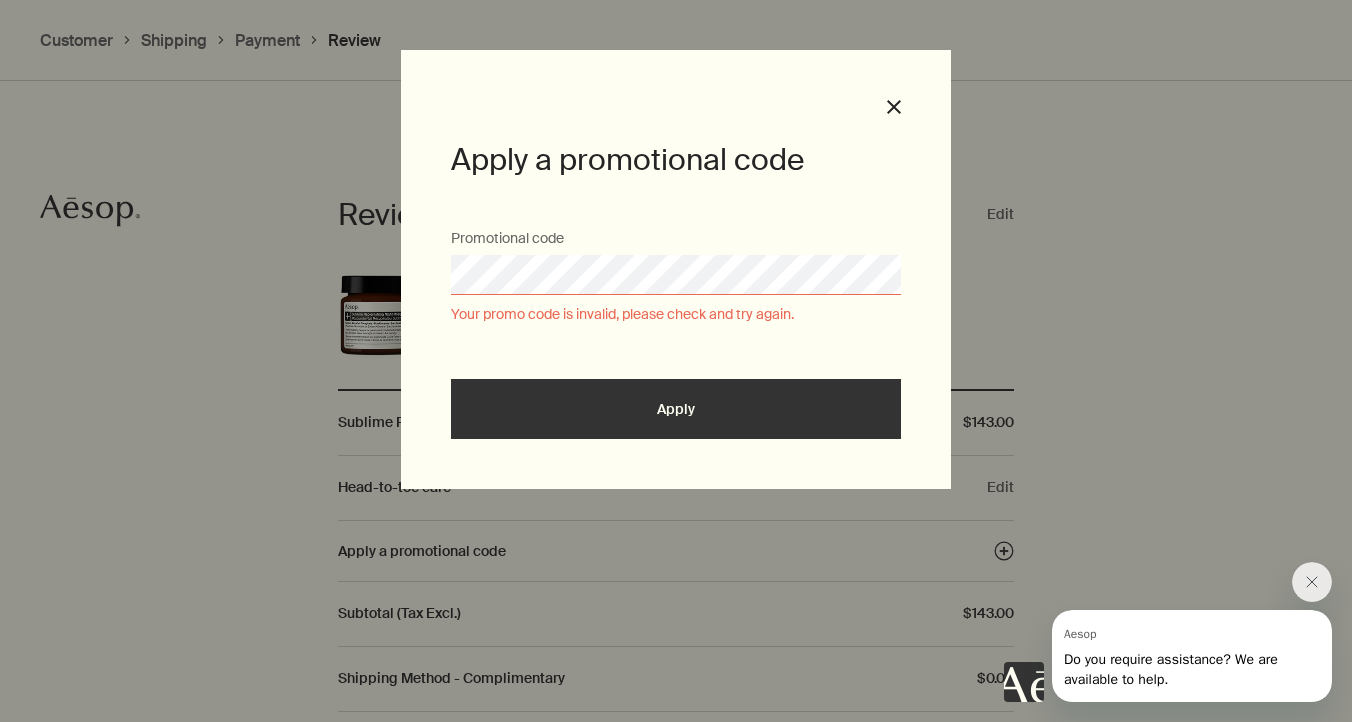 click on "Apply a promotional code Promotional code Your promo code is invalid, please check and try again. Apply Close" at bounding box center [676, 269] 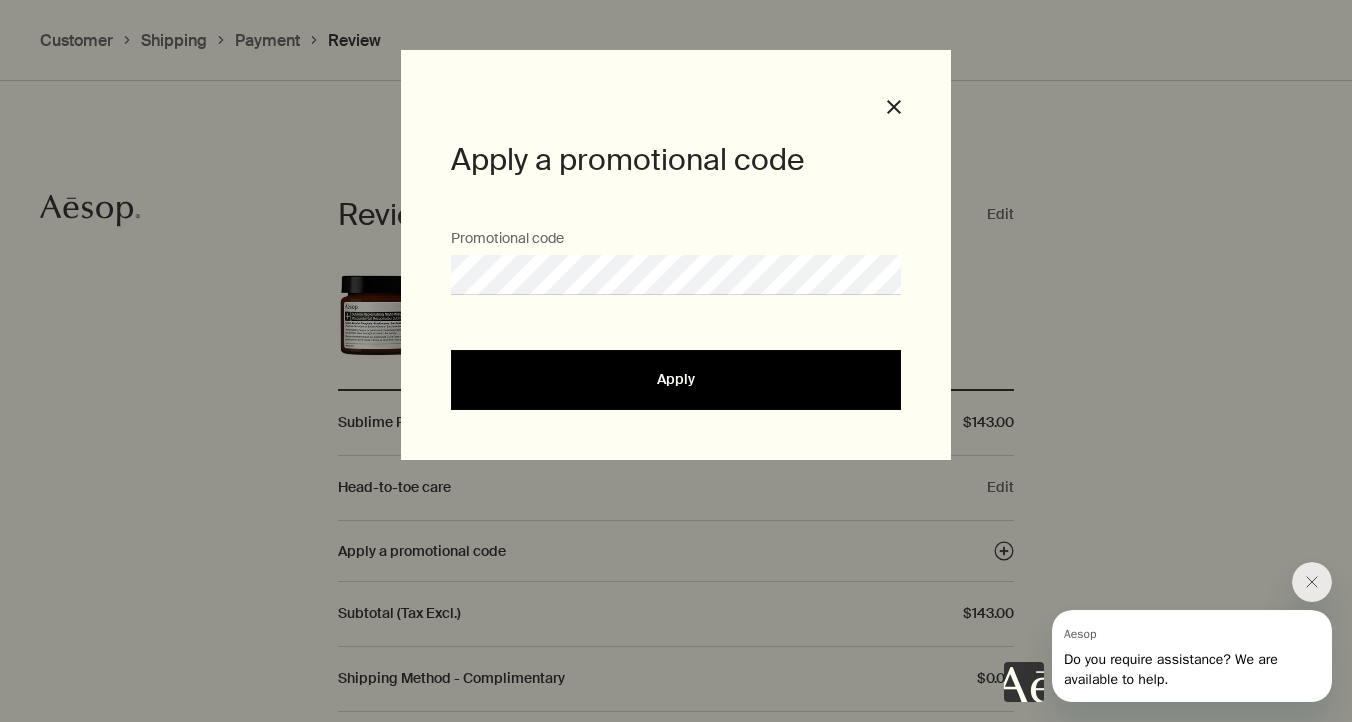 click on "Apply" at bounding box center [676, 379] 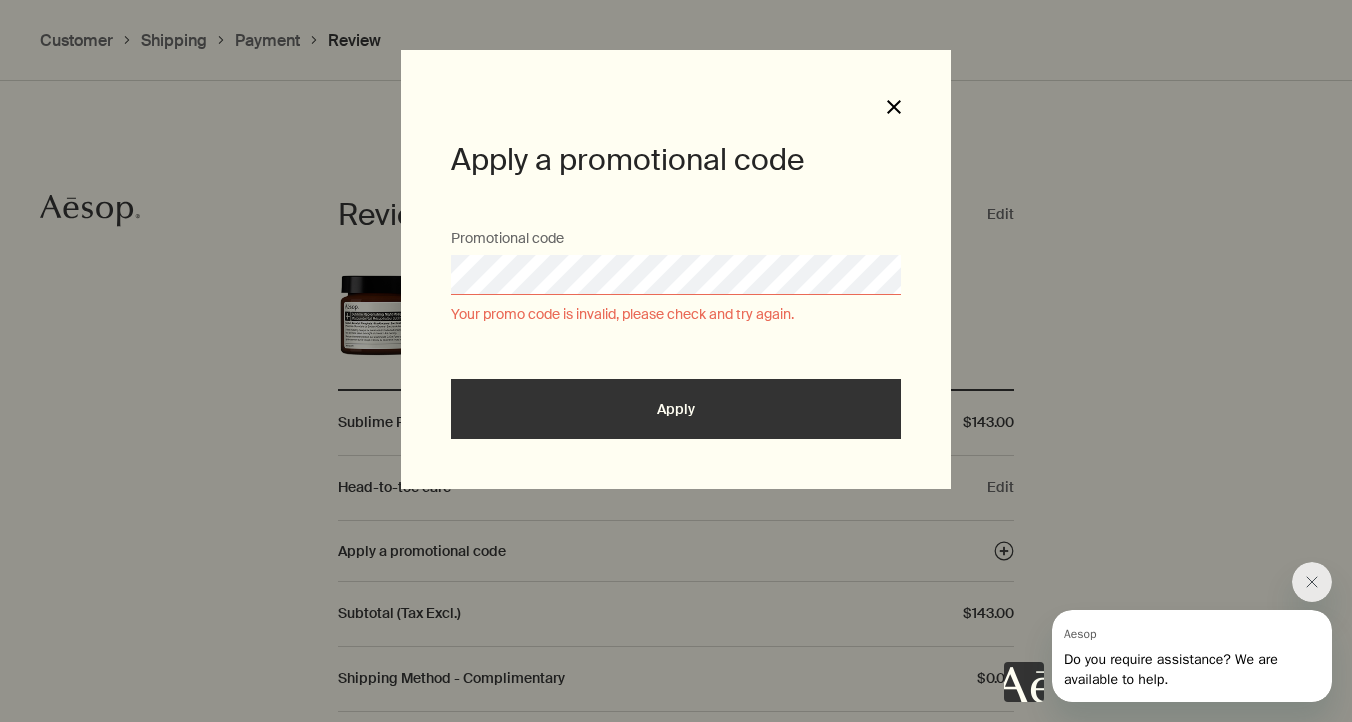 click on "Close" at bounding box center [894, 107] 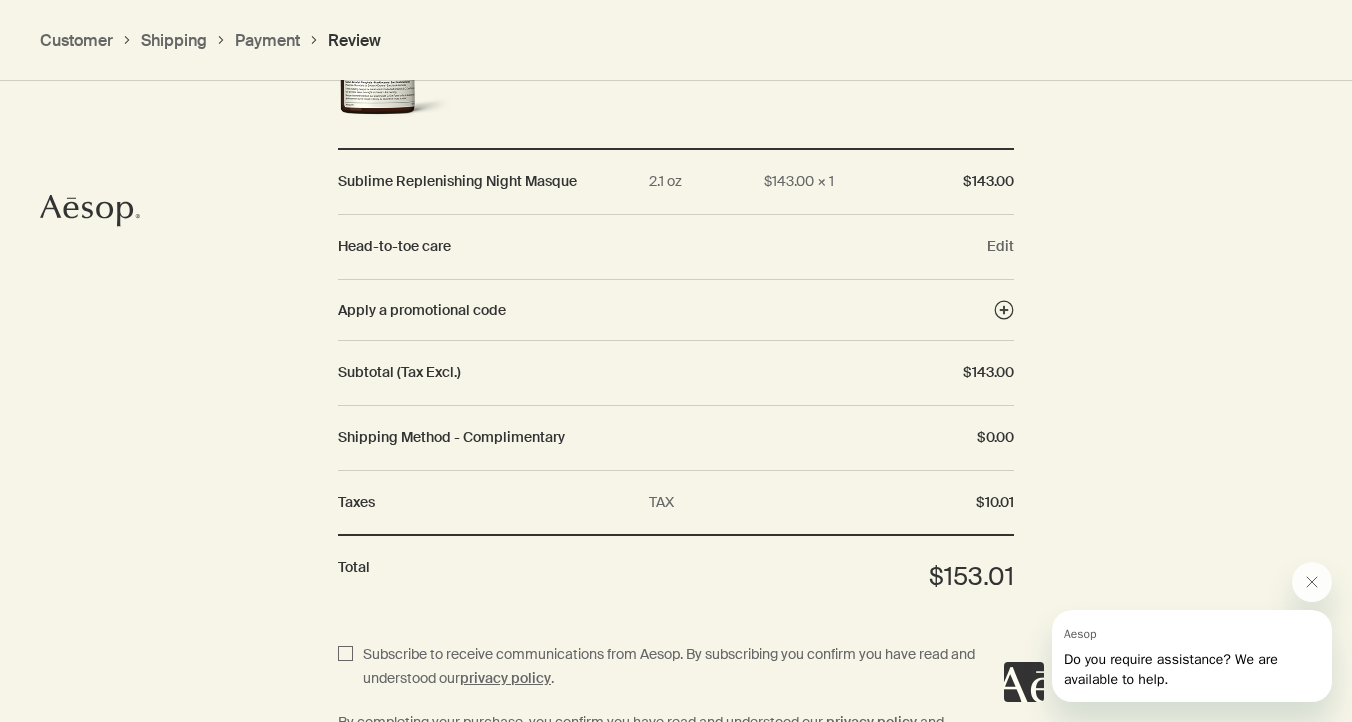 scroll, scrollTop: 2297, scrollLeft: 0, axis: vertical 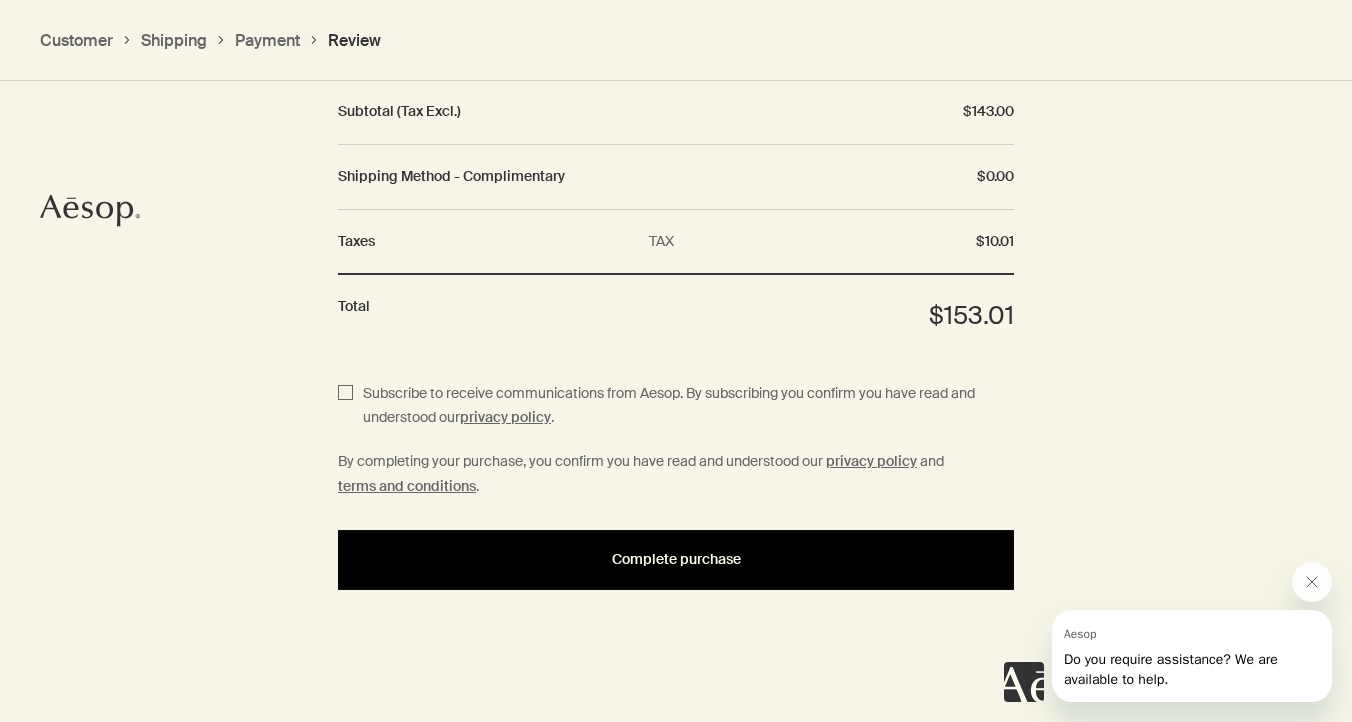 click on "Complete purchase" at bounding box center (676, 559) 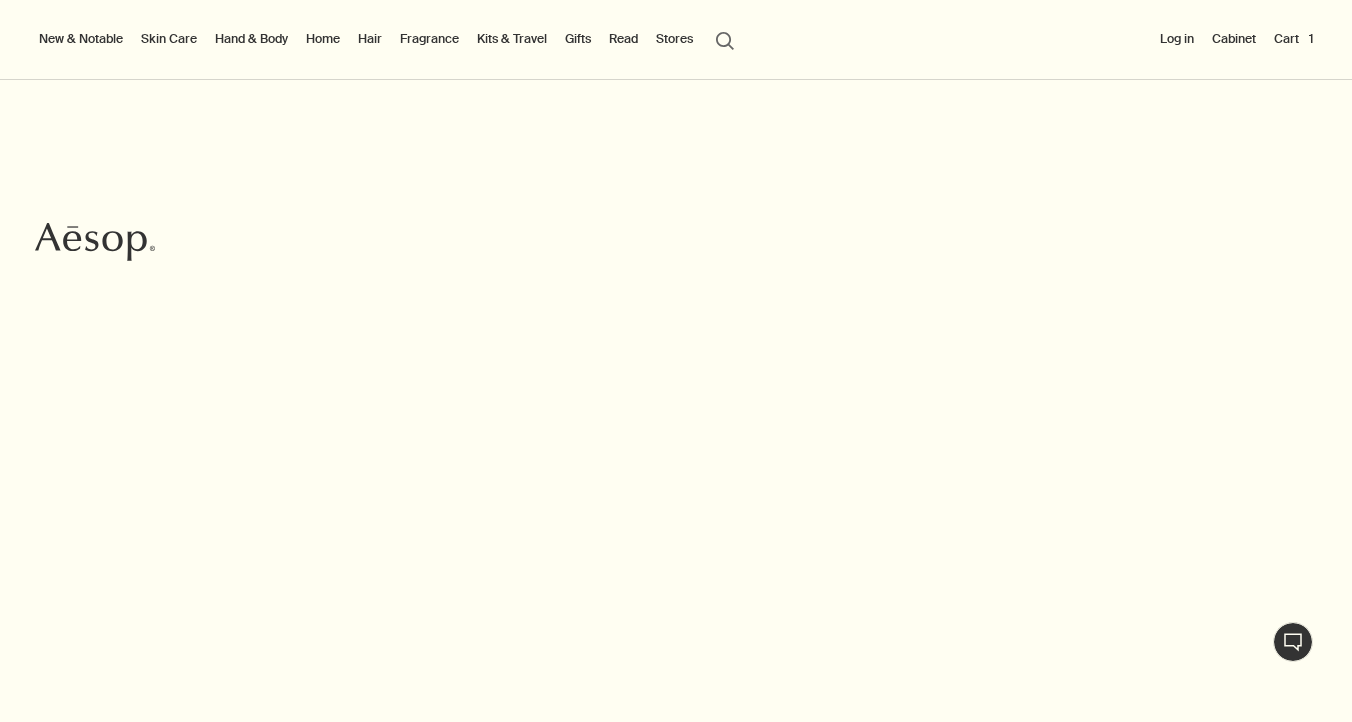 scroll, scrollTop: 0, scrollLeft: 0, axis: both 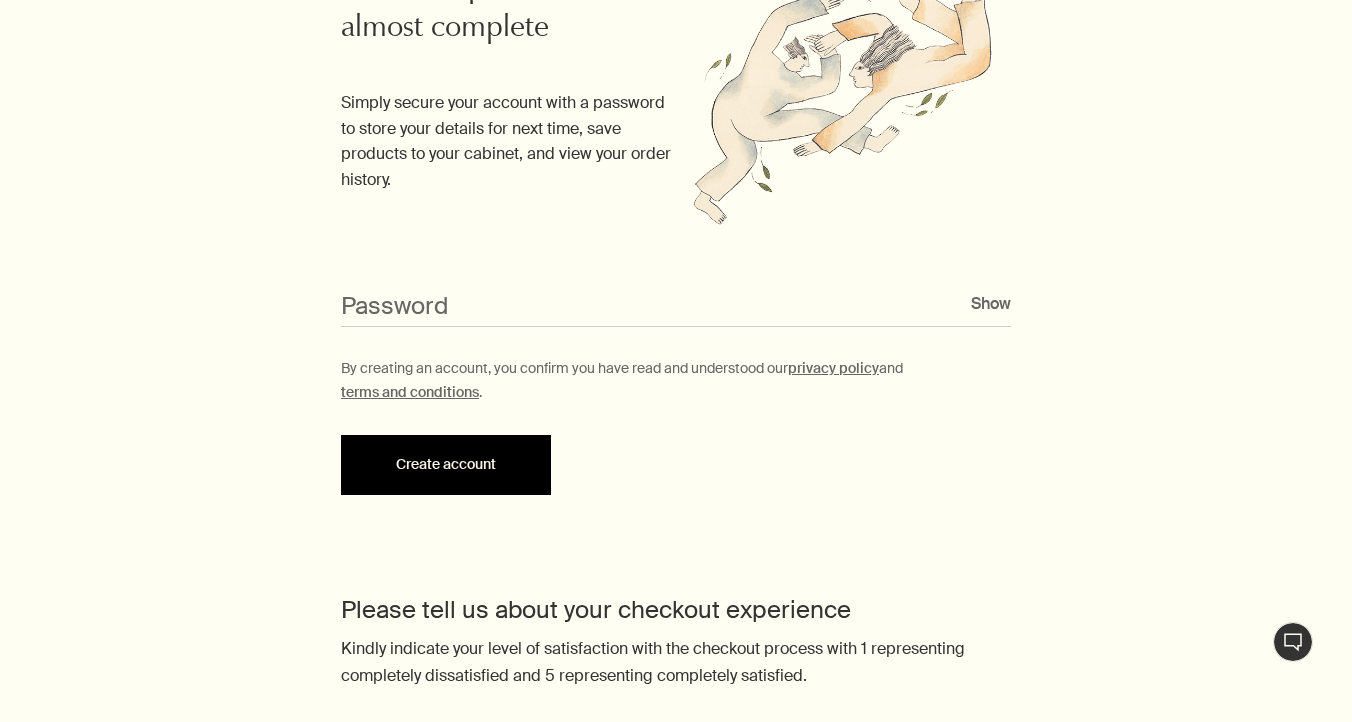 click on "Create account" at bounding box center (446, 465) 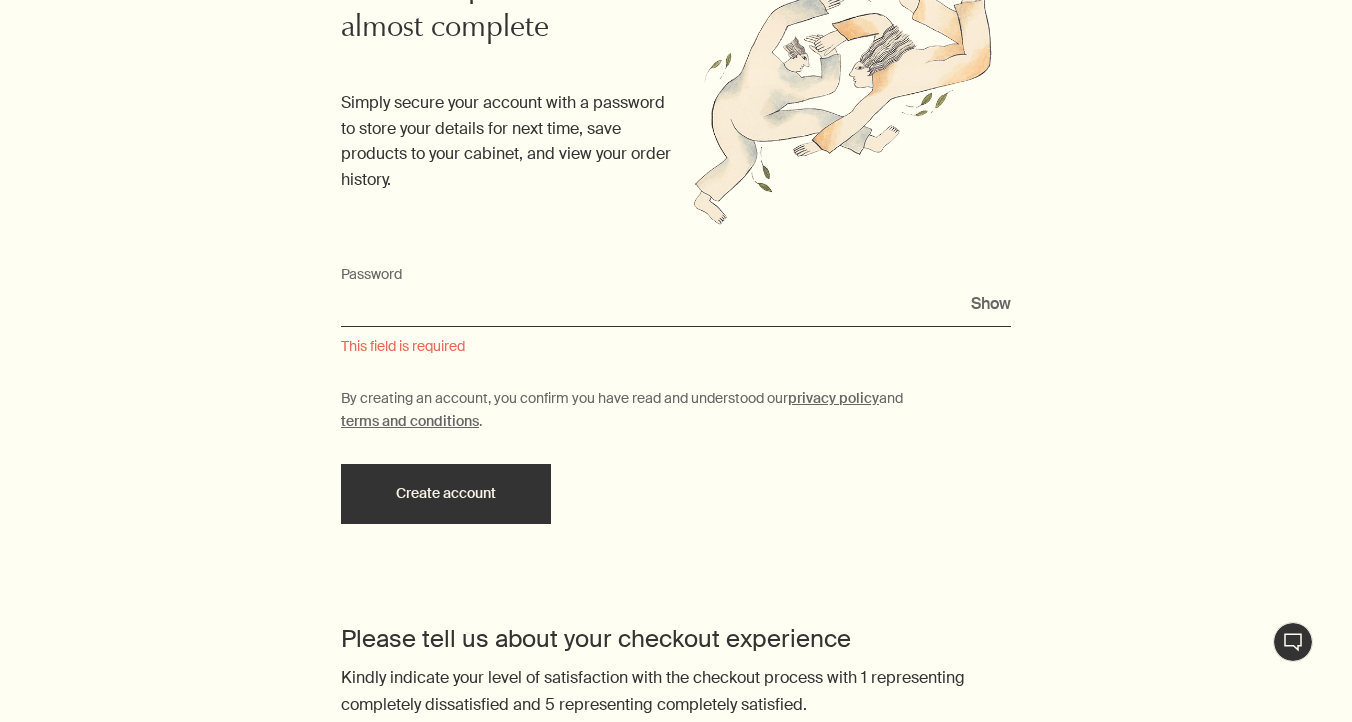 click on "Password" at bounding box center (676, 308) 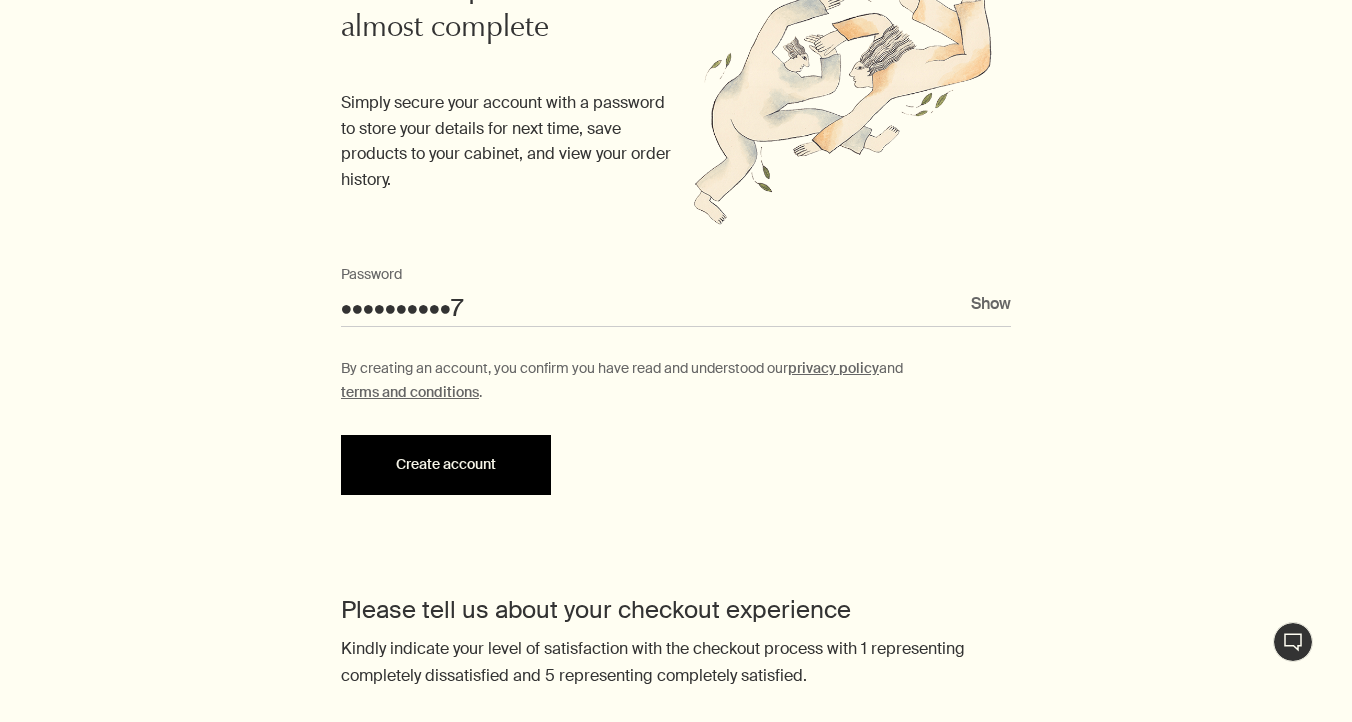 click on "Create account" at bounding box center (446, 465) 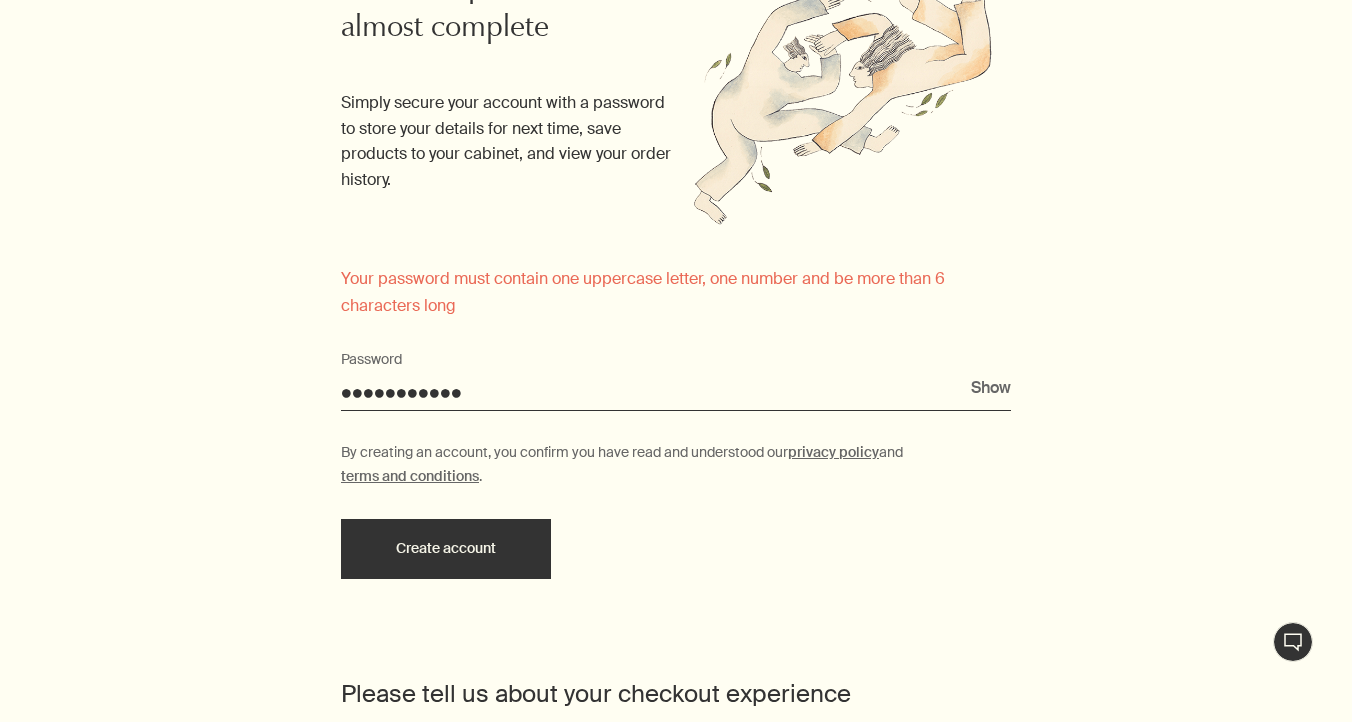 drag, startPoint x: 472, startPoint y: 397, endPoint x: 169, endPoint y: 375, distance: 303.79764 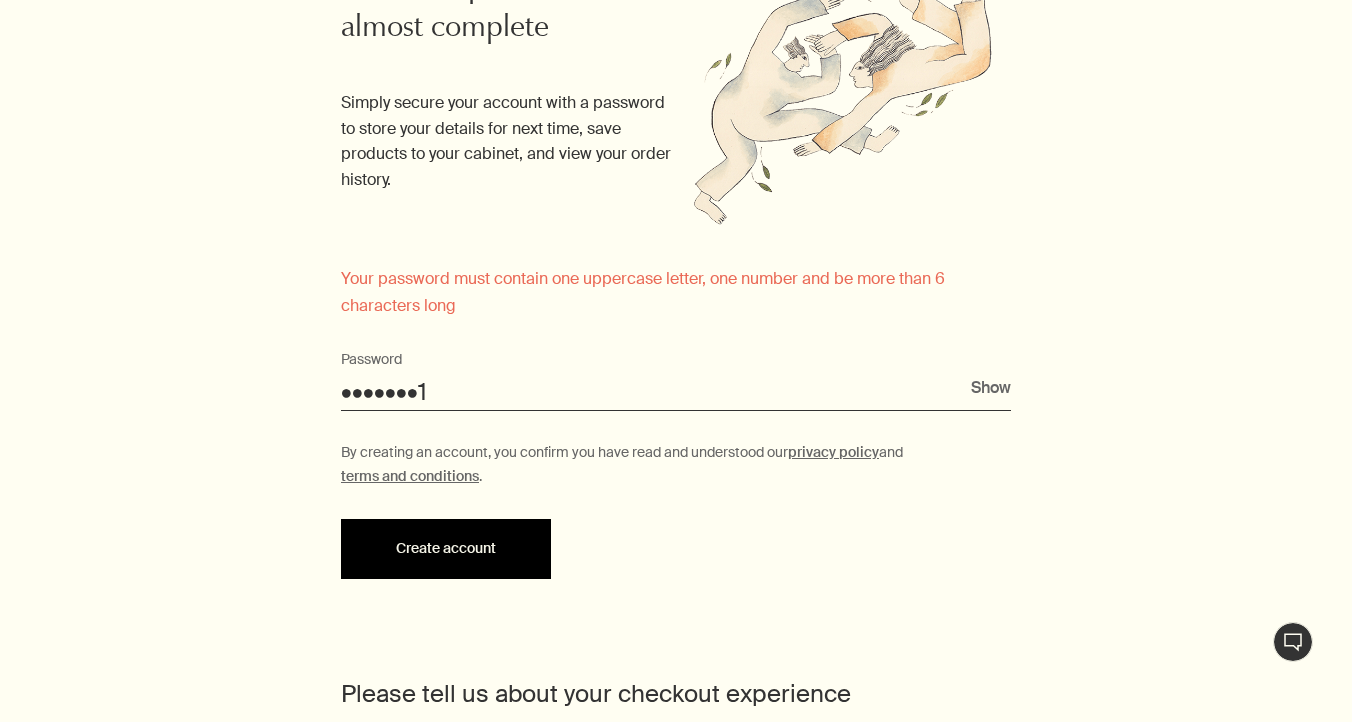 type on "•••••••1" 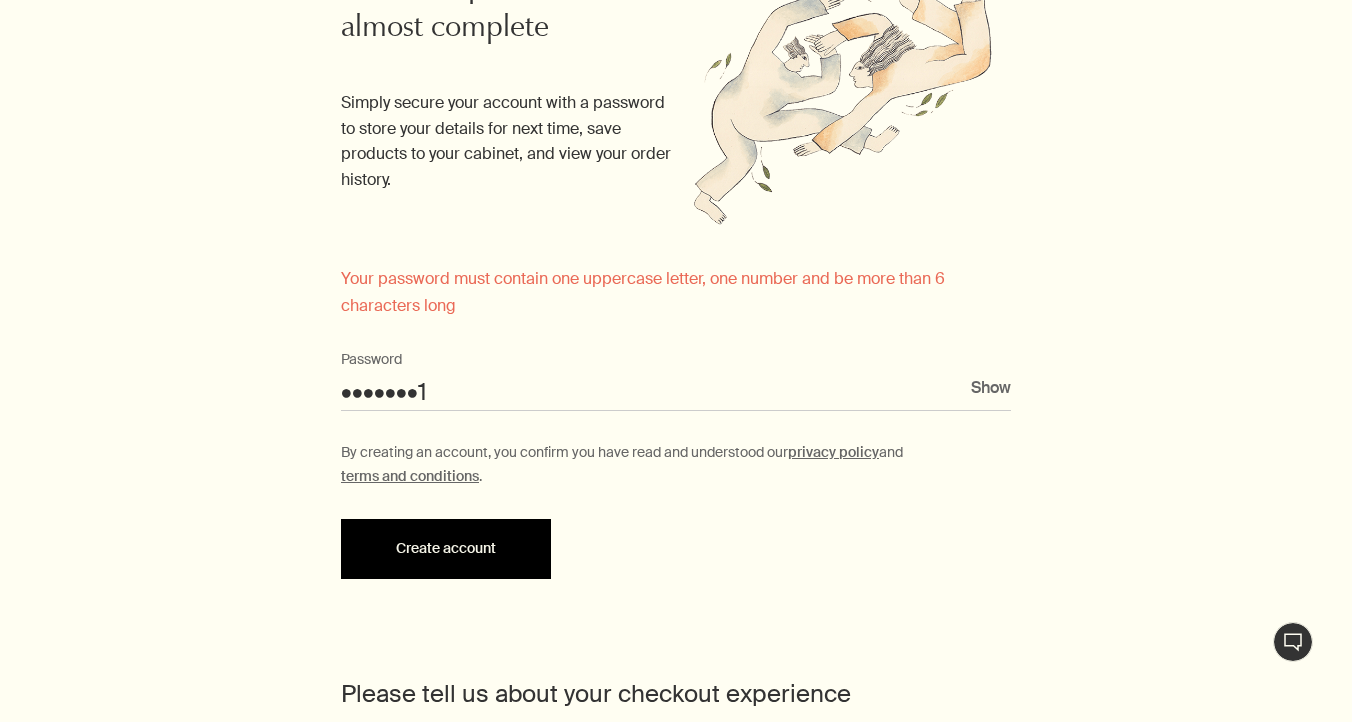 click on "Create account" at bounding box center [446, 549] 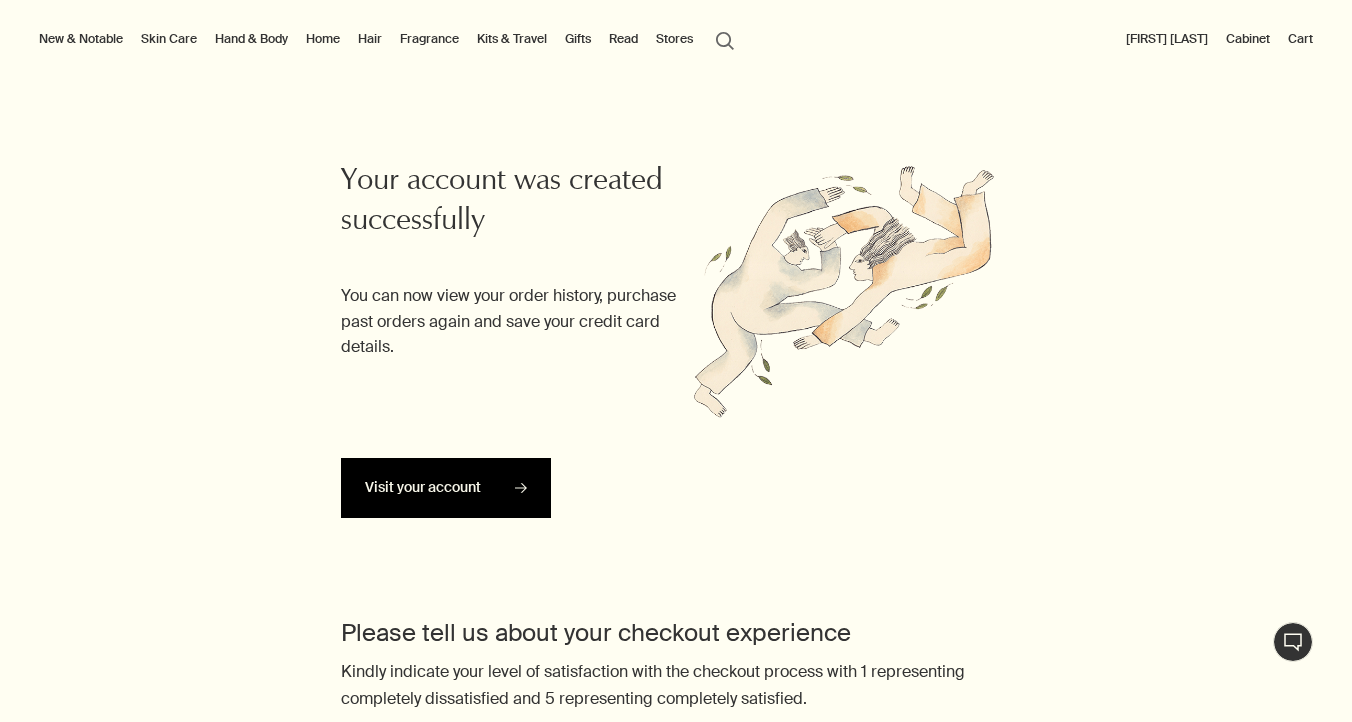 scroll, scrollTop: 409, scrollLeft: 0, axis: vertical 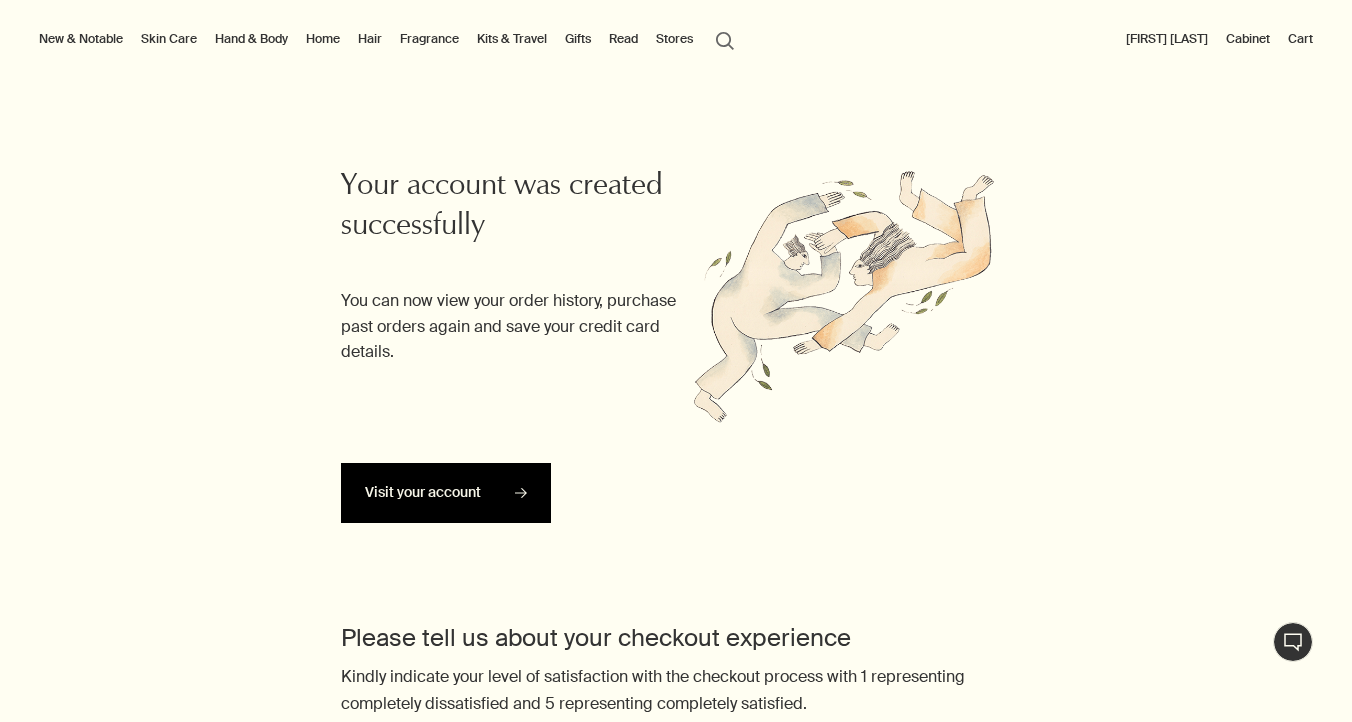 click on "Visit your account   rightArrow" at bounding box center (446, 493) 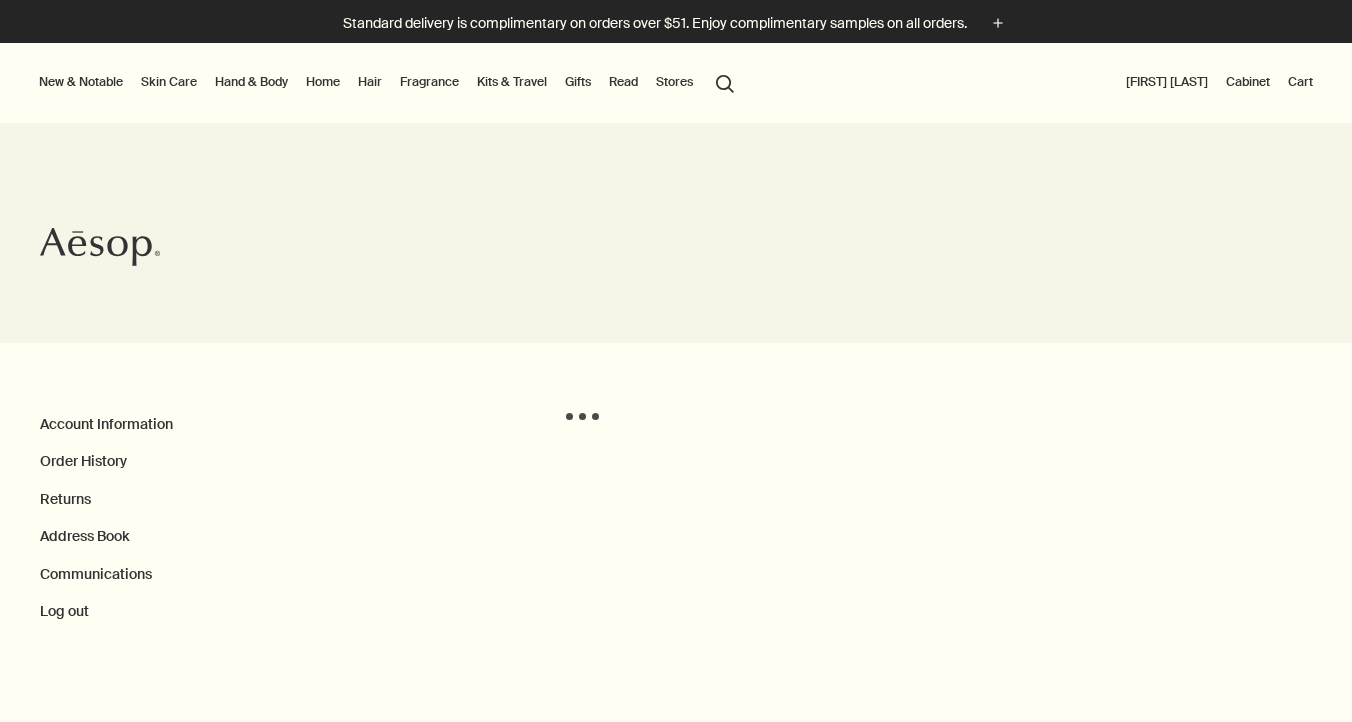 scroll, scrollTop: 0, scrollLeft: 0, axis: both 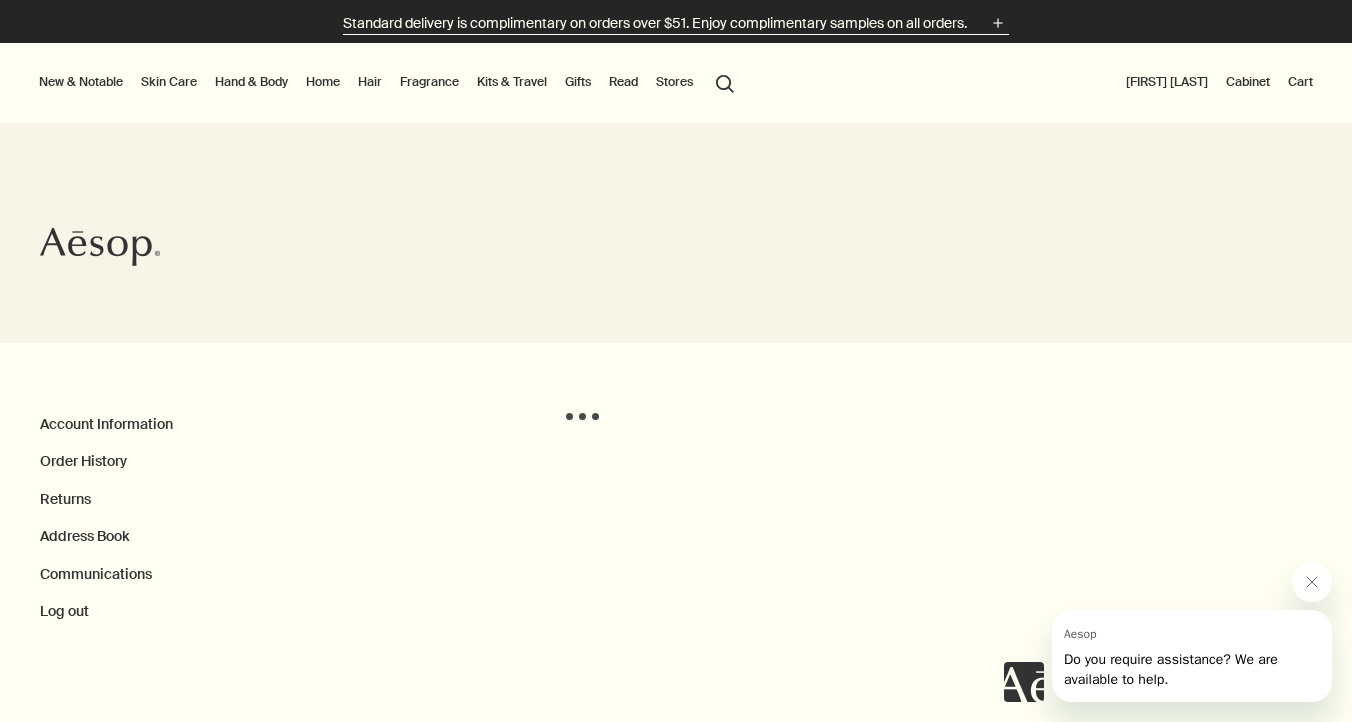 click on "plus" at bounding box center (998, 23) 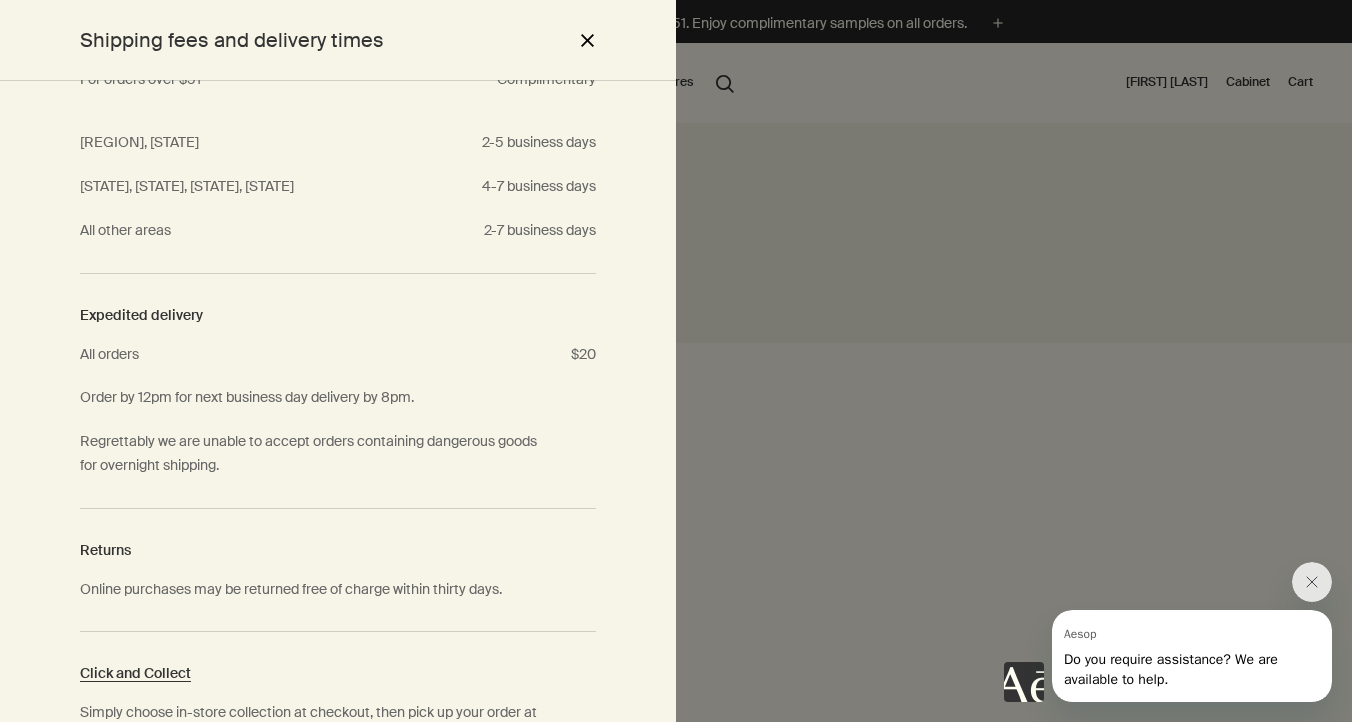 scroll, scrollTop: 0, scrollLeft: 0, axis: both 